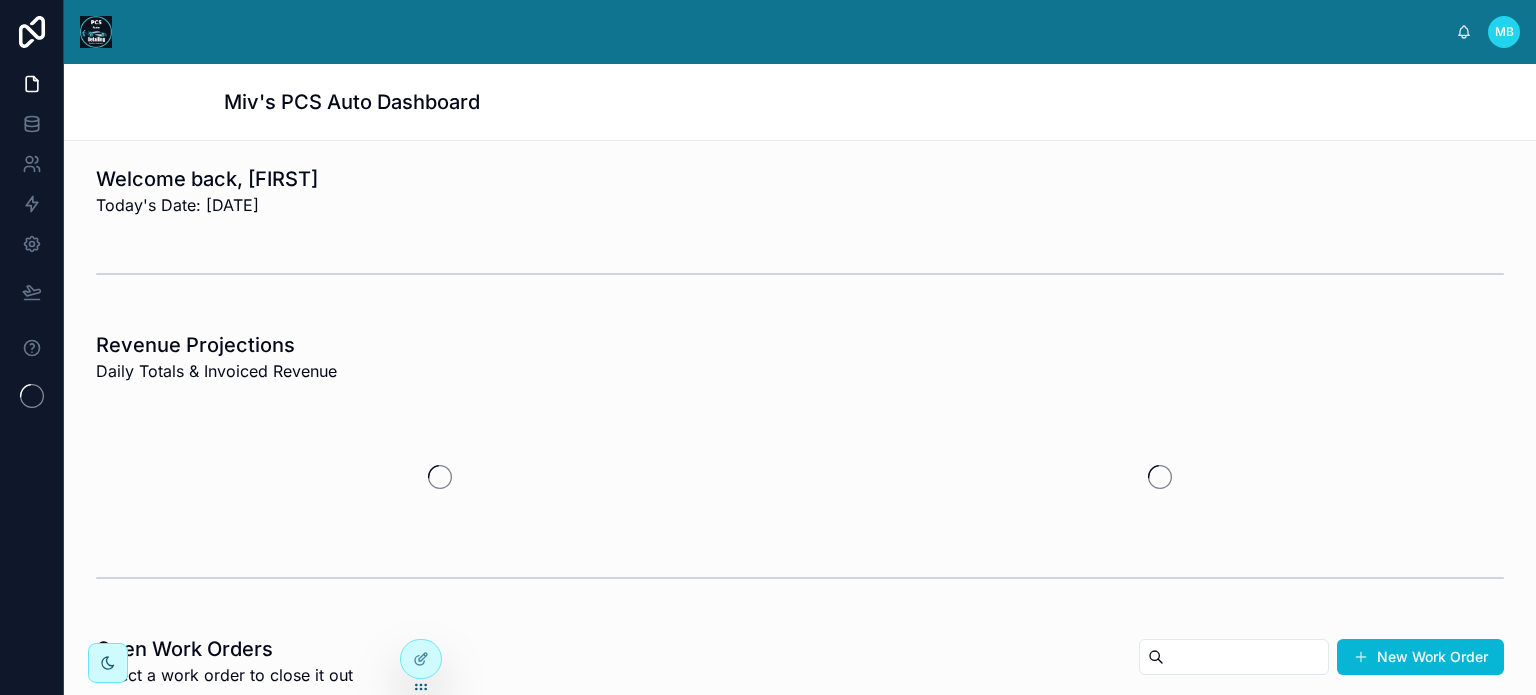 scroll, scrollTop: 0, scrollLeft: 0, axis: both 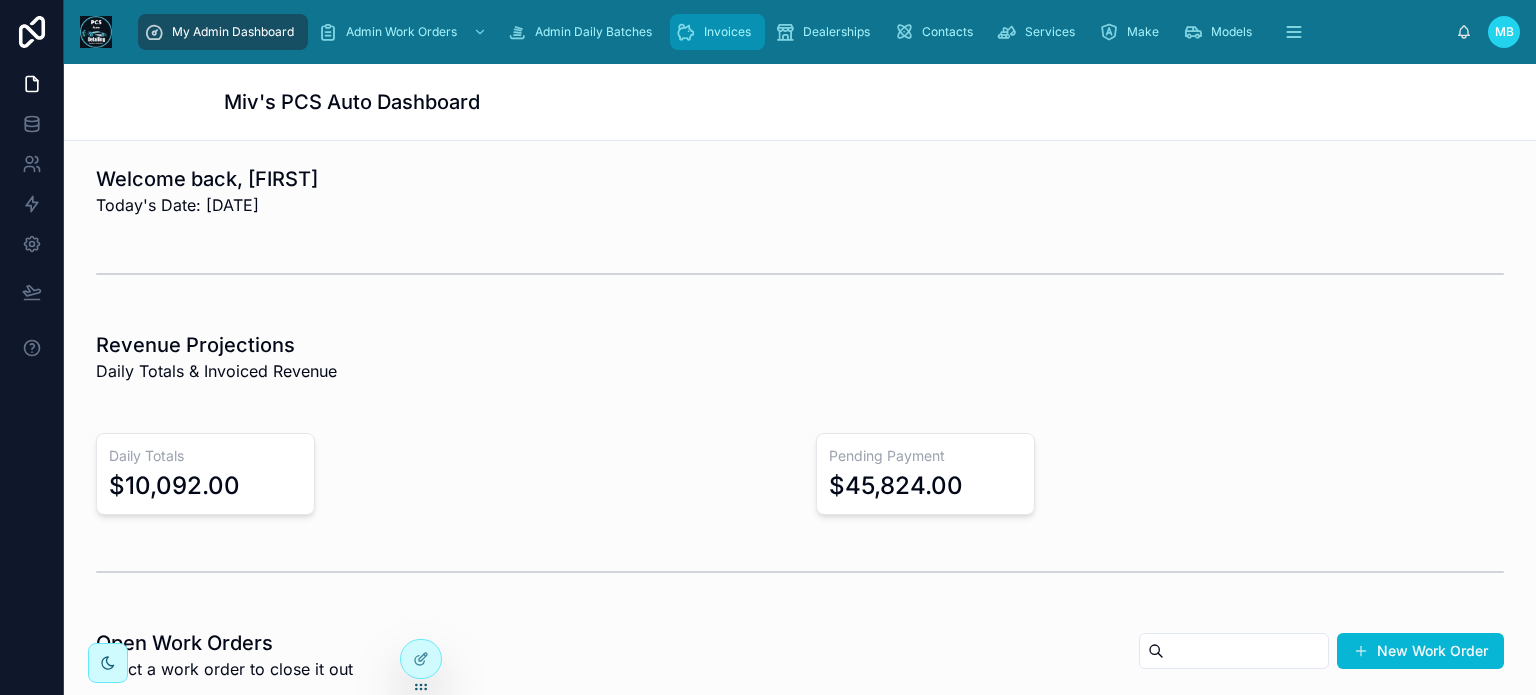 click on "Invoices" at bounding box center (727, 32) 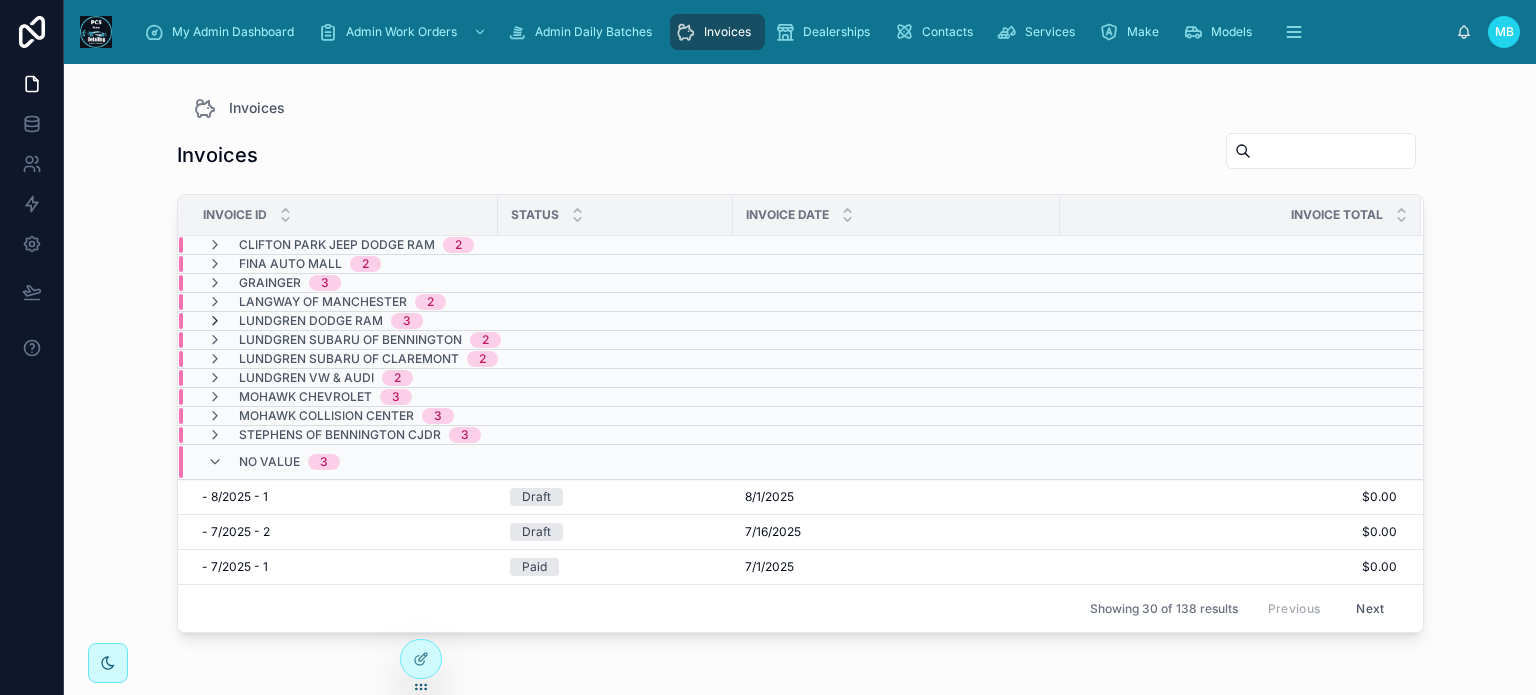 click at bounding box center [215, 321] 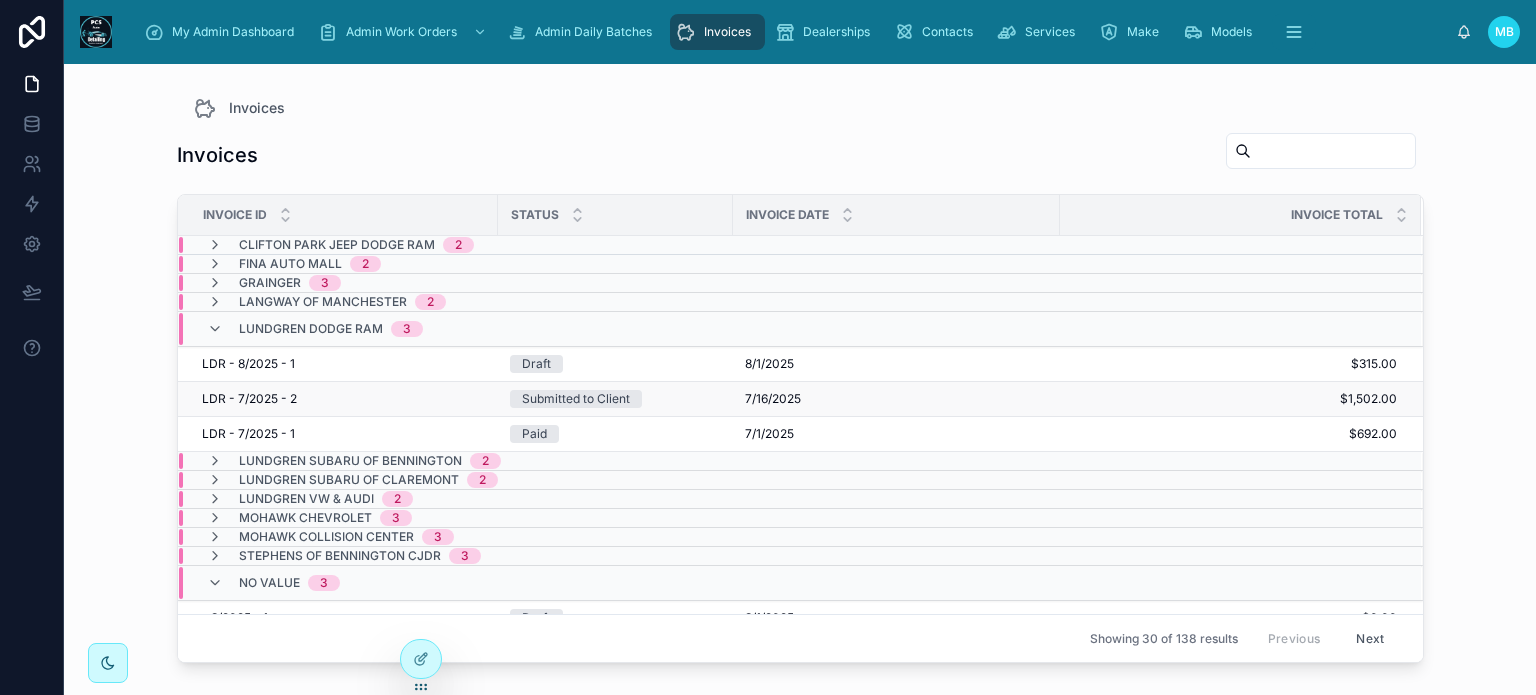 click on "Submitted to Client" at bounding box center (576, 399) 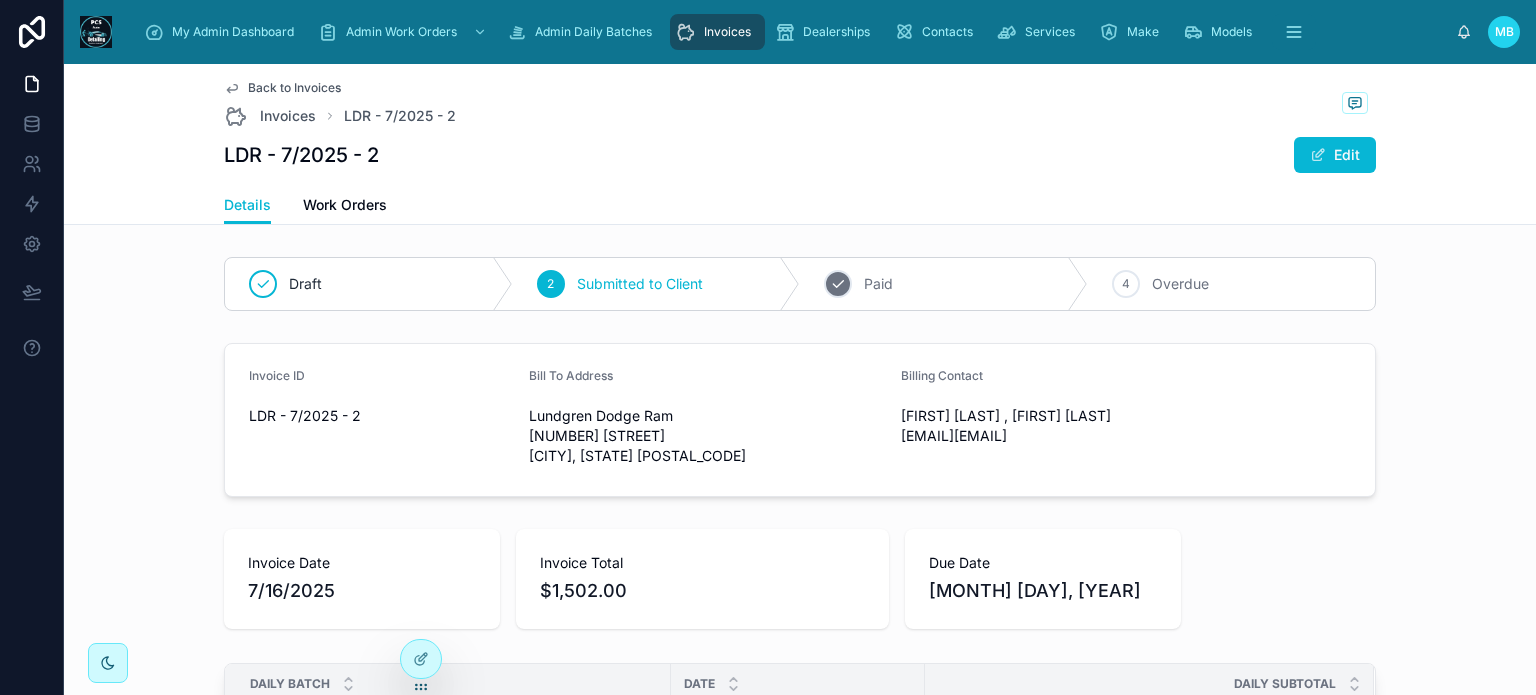 click 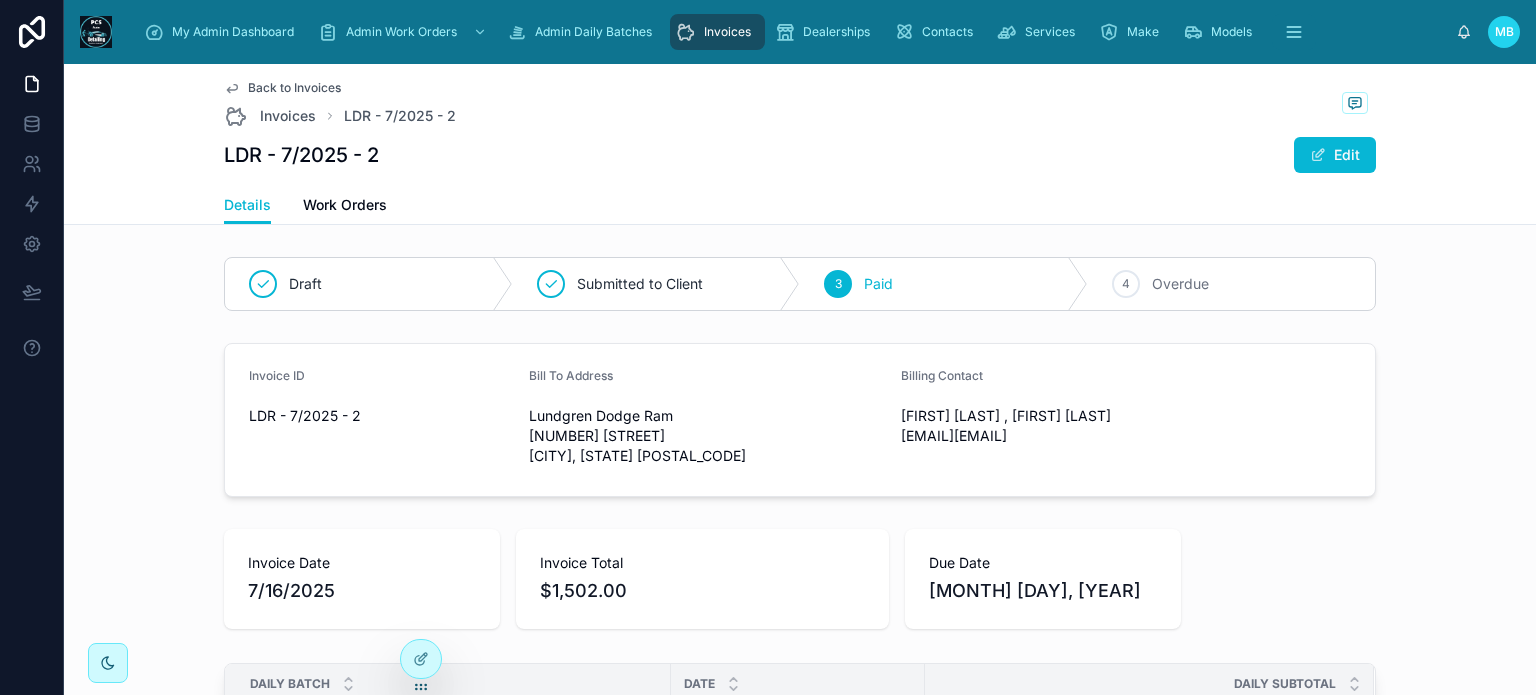 click on "Invoices" at bounding box center [727, 32] 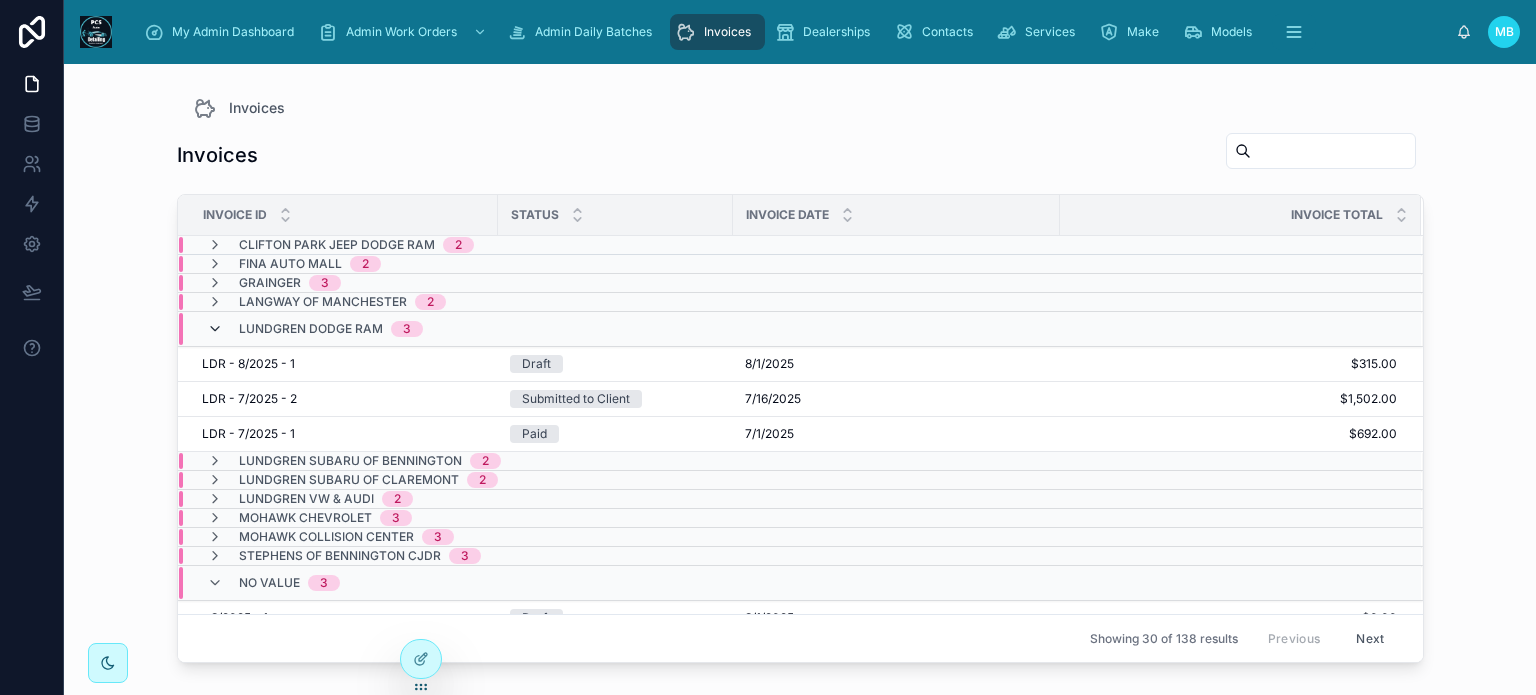 click at bounding box center [215, 329] 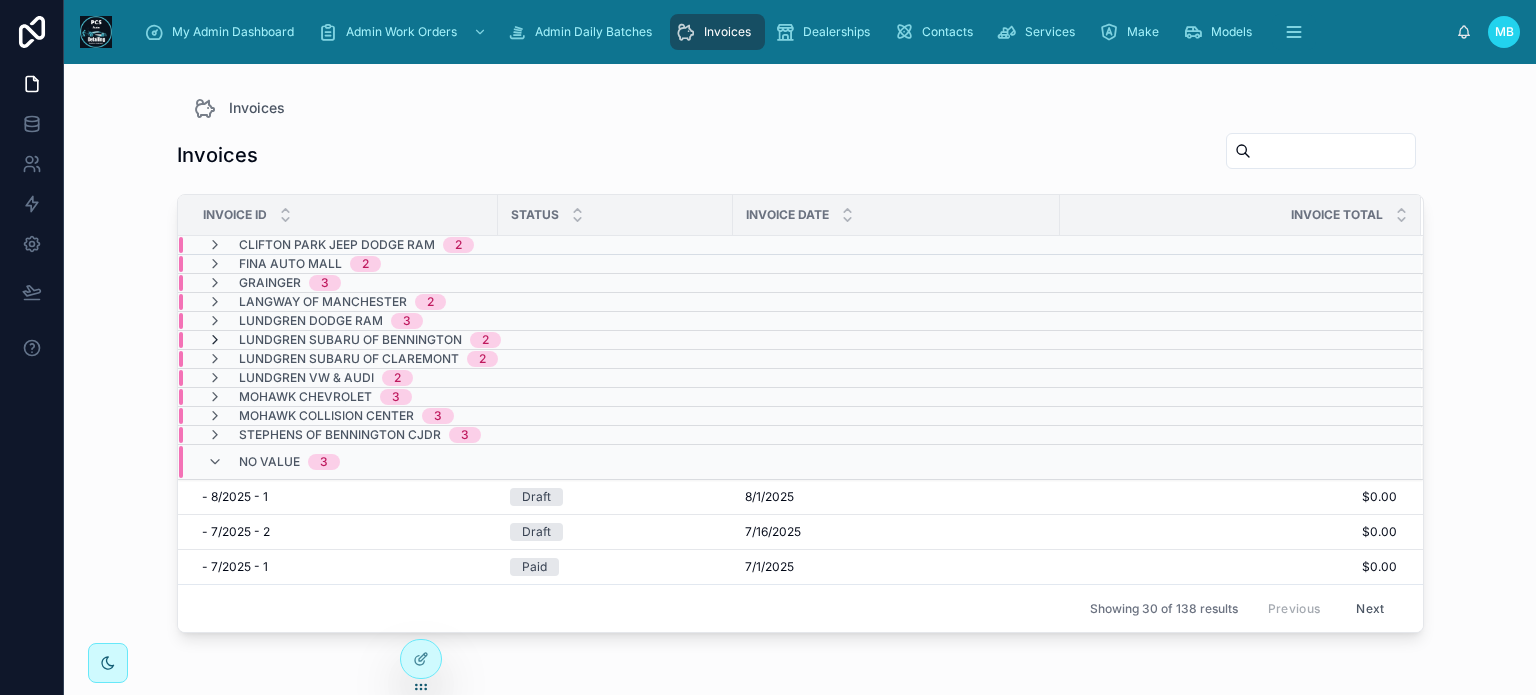 click at bounding box center (215, 340) 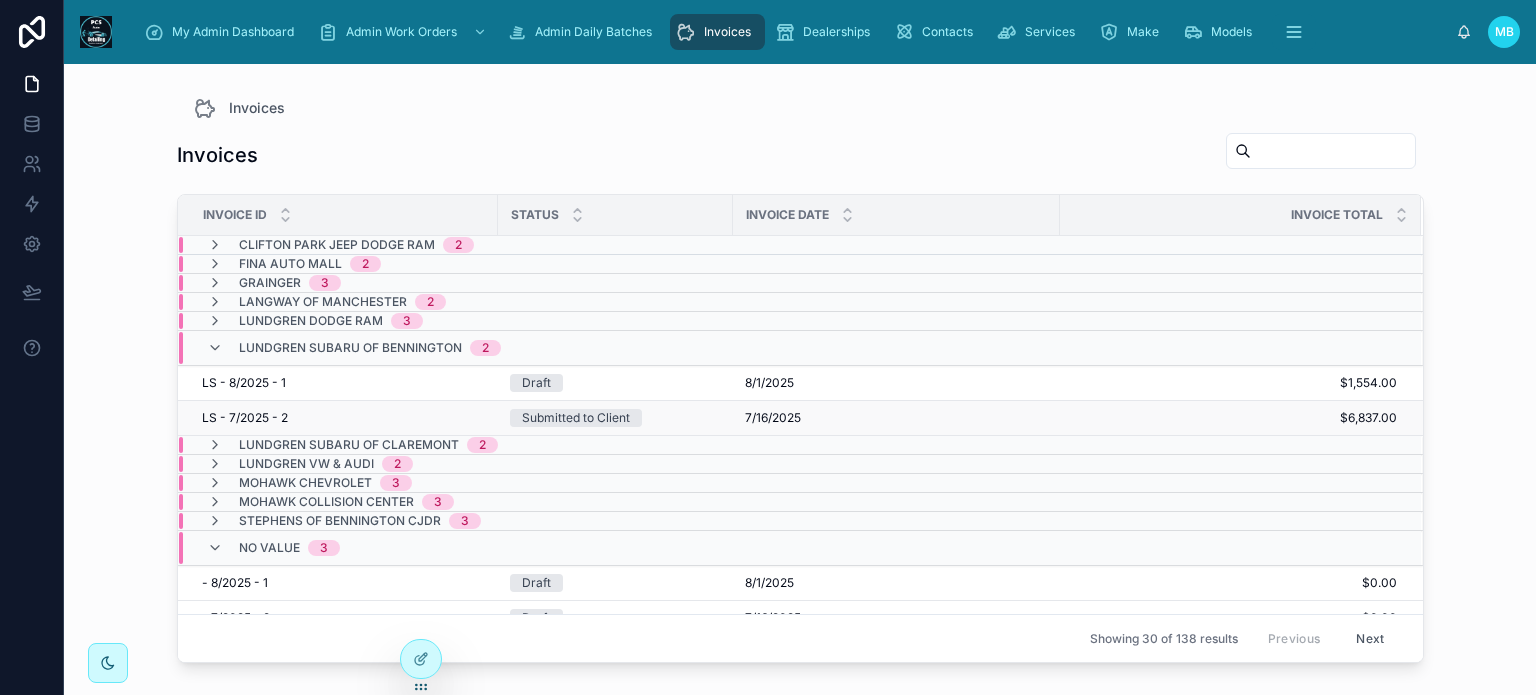 click on "Submitted to Client" at bounding box center [576, 418] 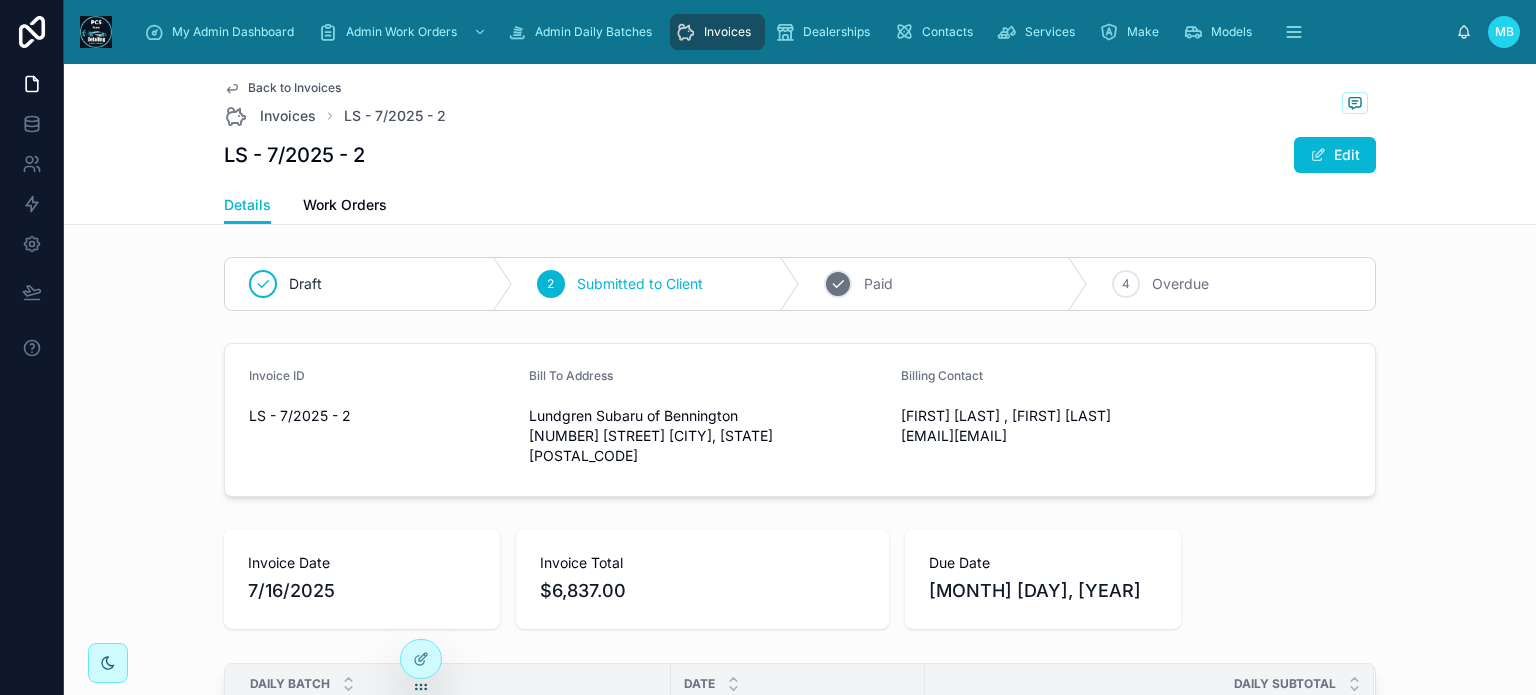 click on "3" at bounding box center [838, 284] 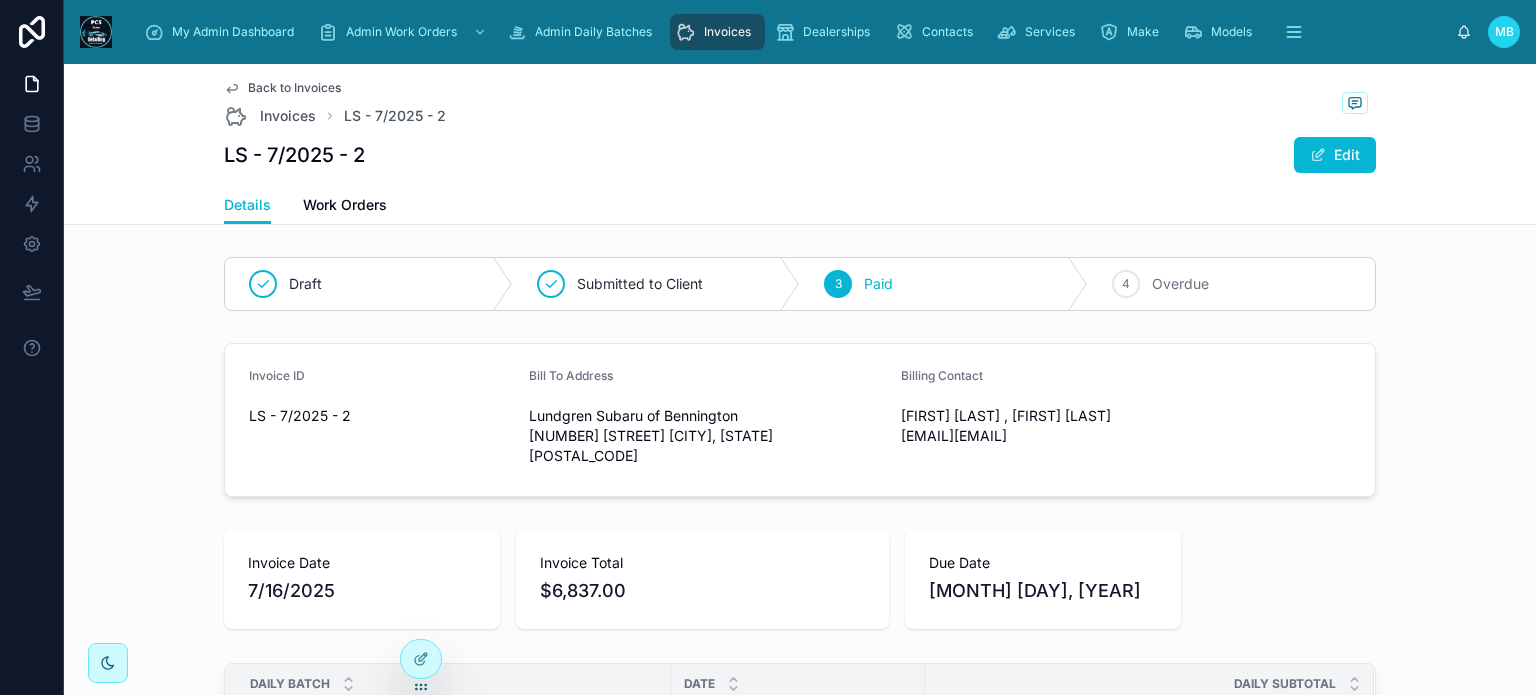 click on "Invoices" at bounding box center (717, 32) 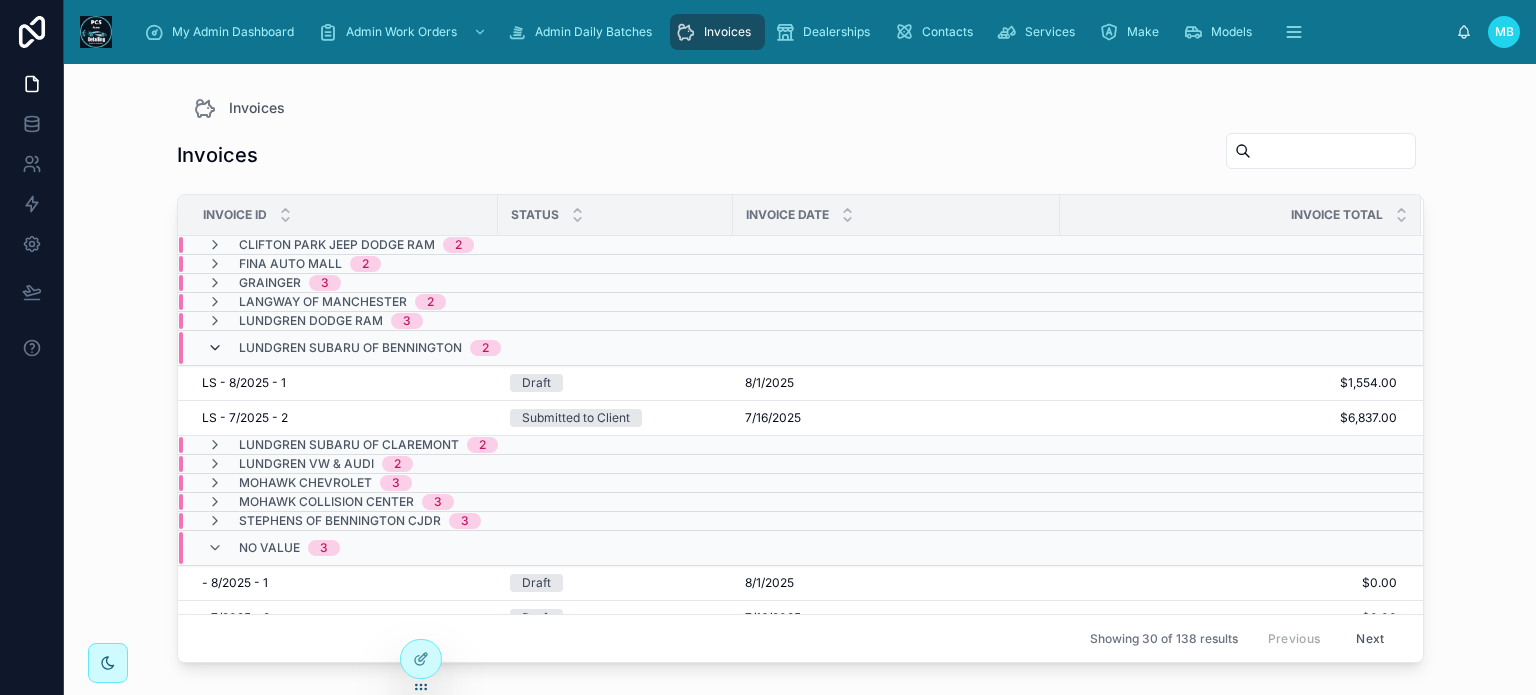 click at bounding box center [215, 348] 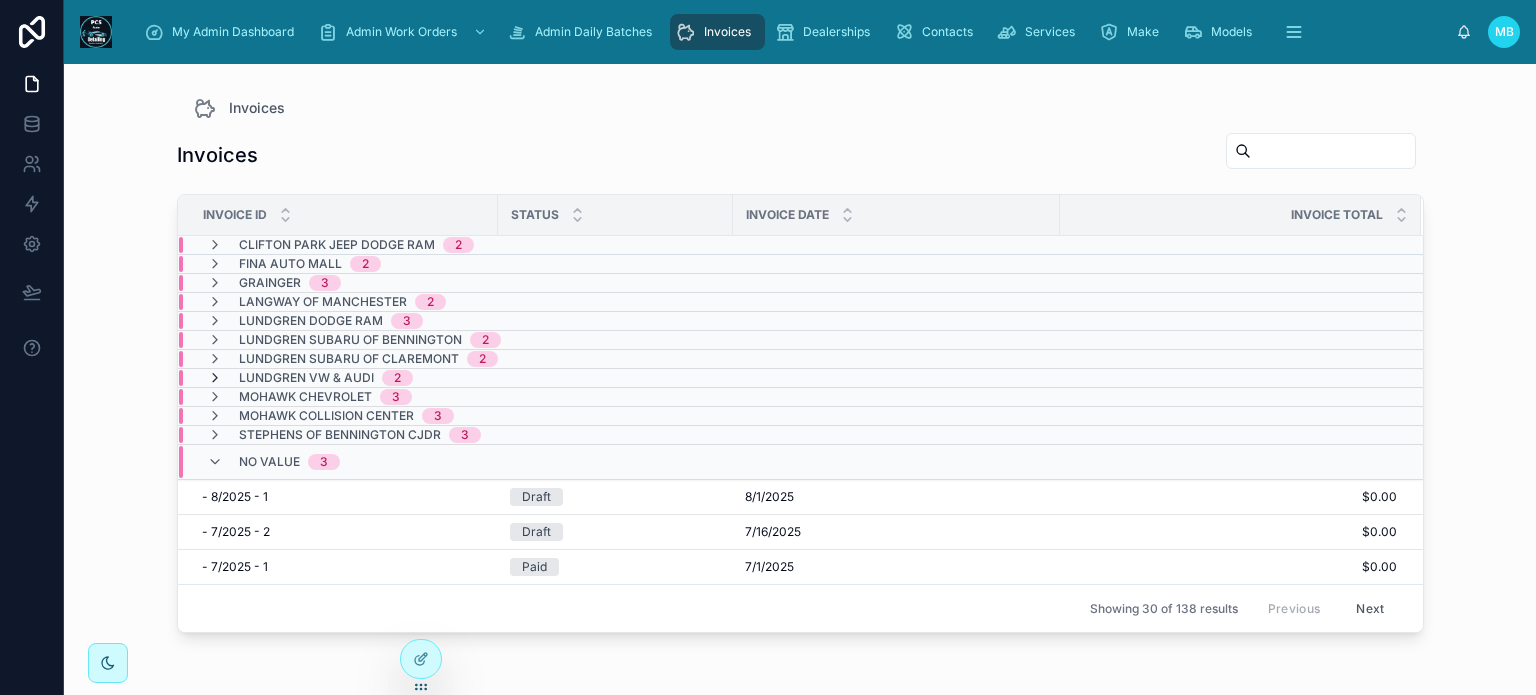 click at bounding box center (215, 378) 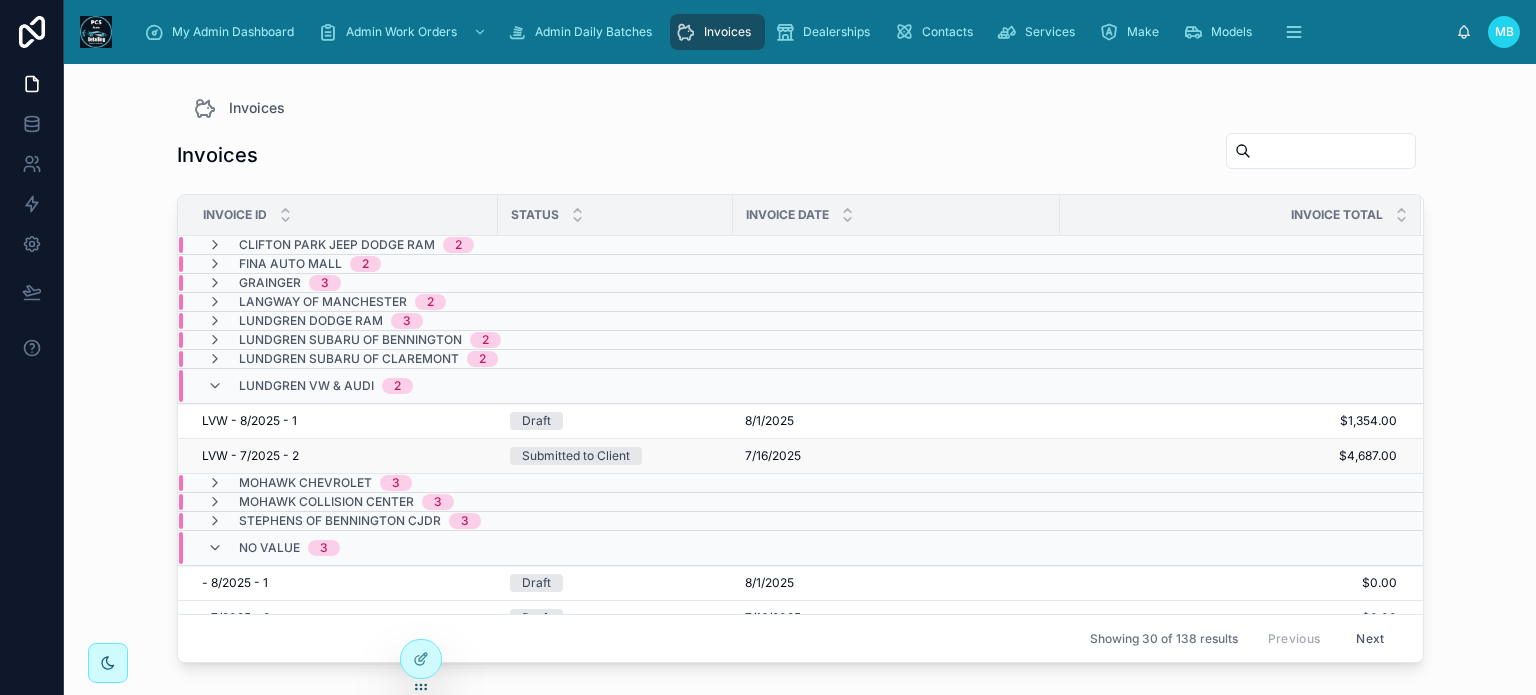 click on "Submitted to Client" at bounding box center [576, 456] 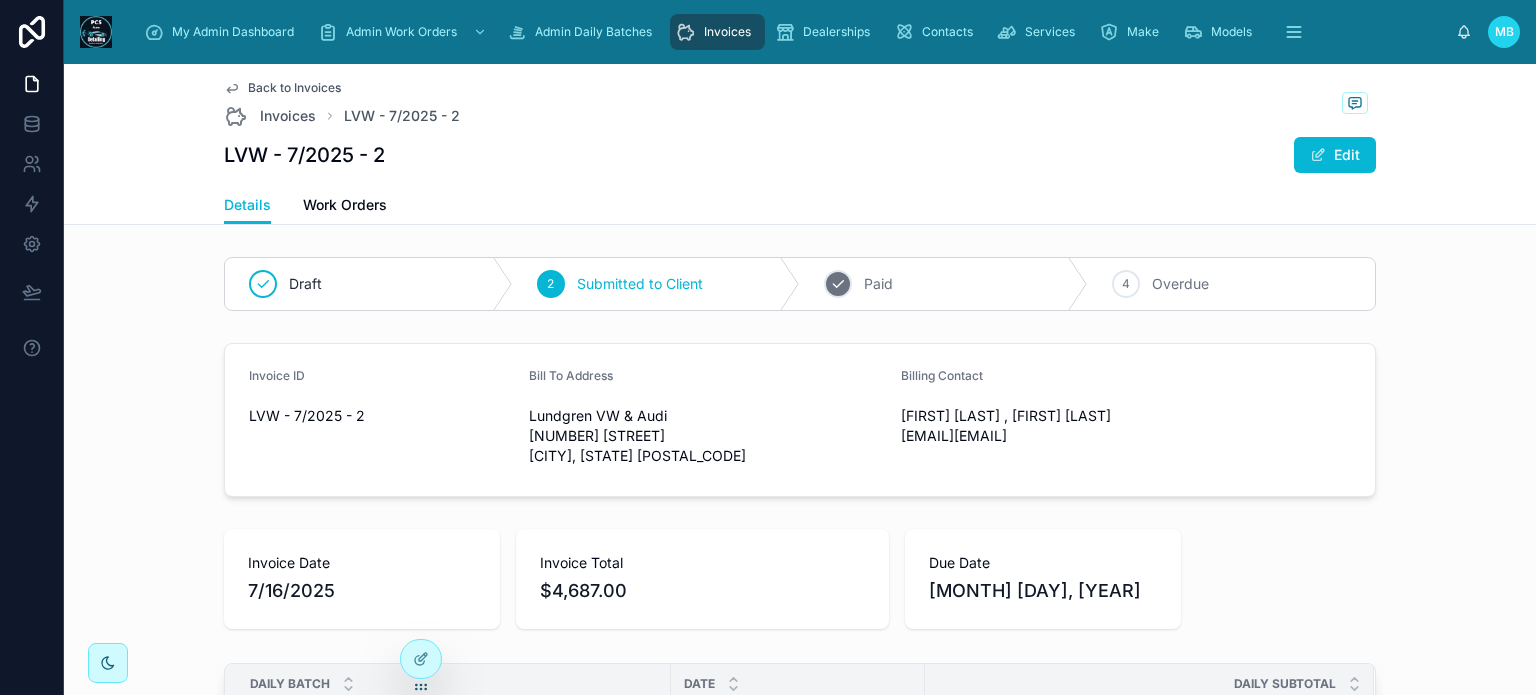 click 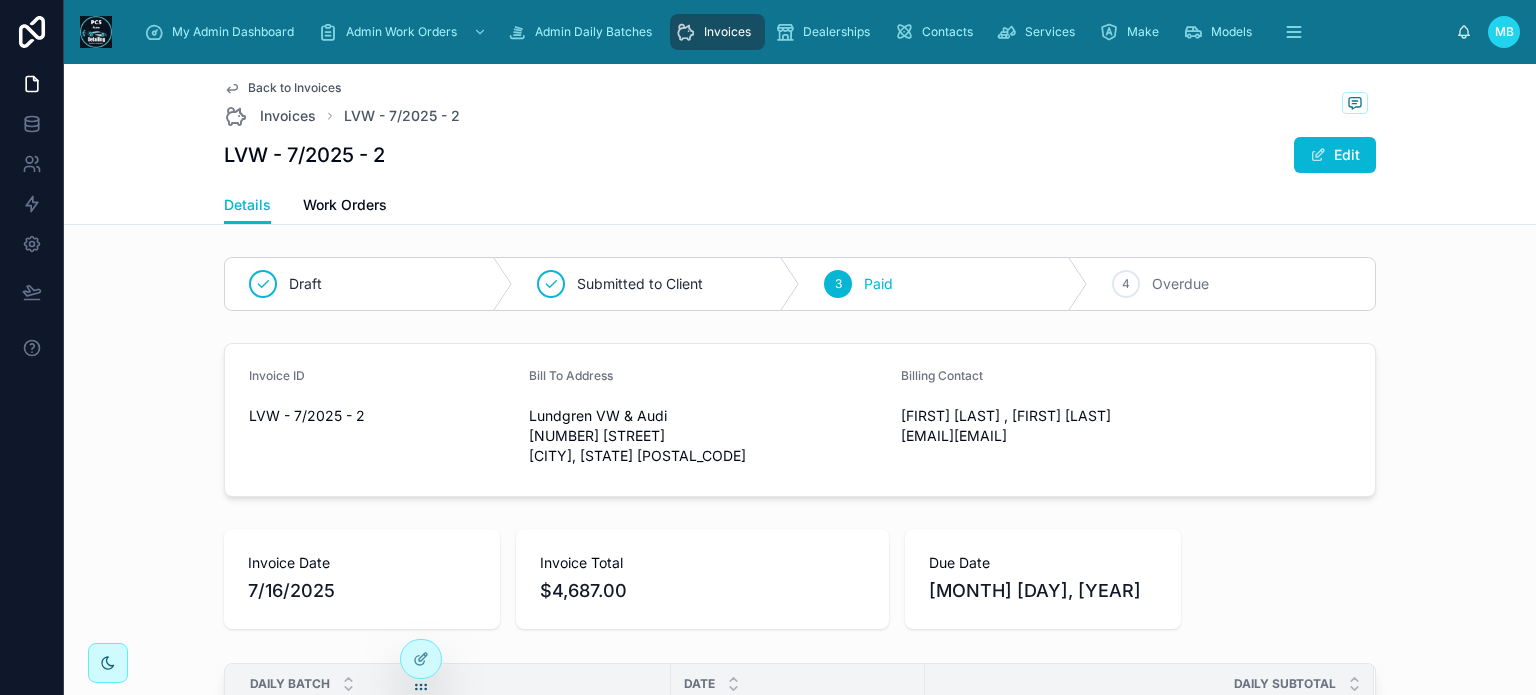 click on "Invoices" at bounding box center [727, 32] 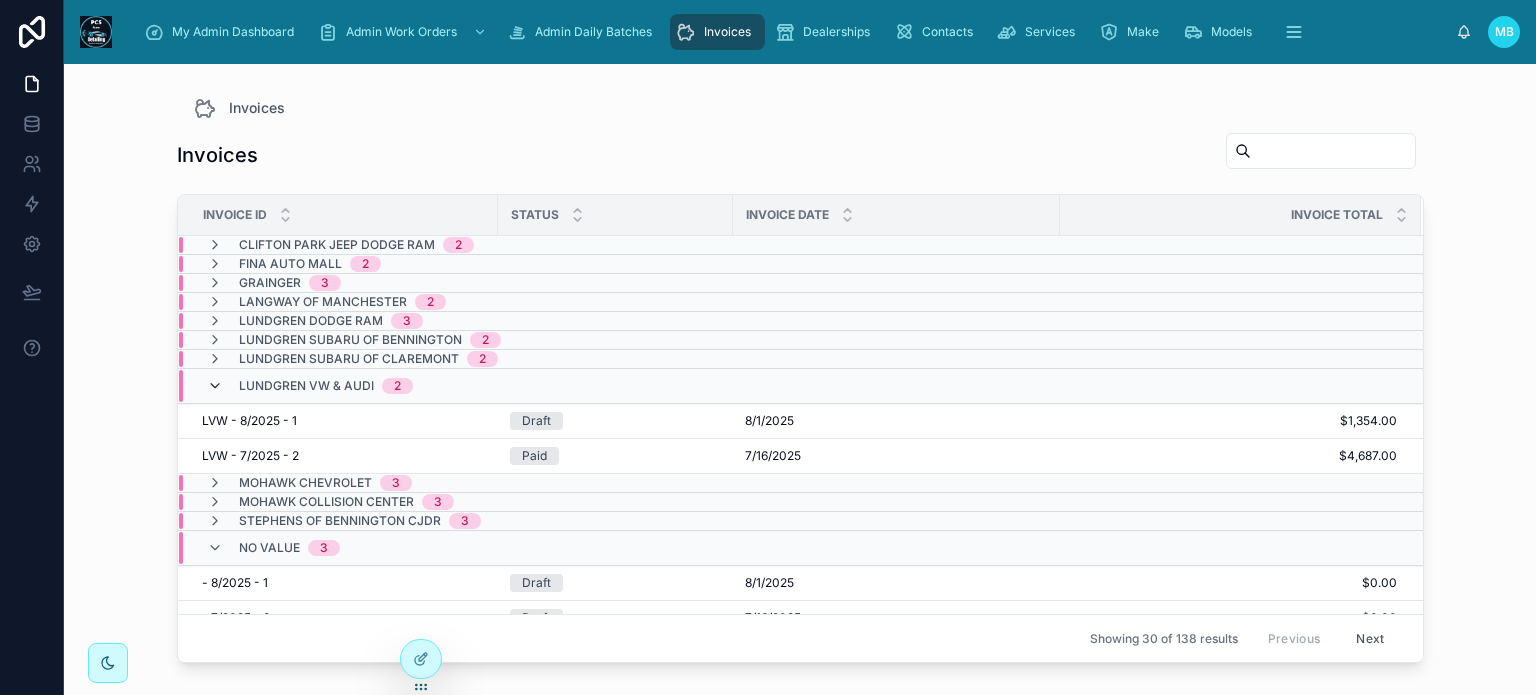 click at bounding box center (215, 386) 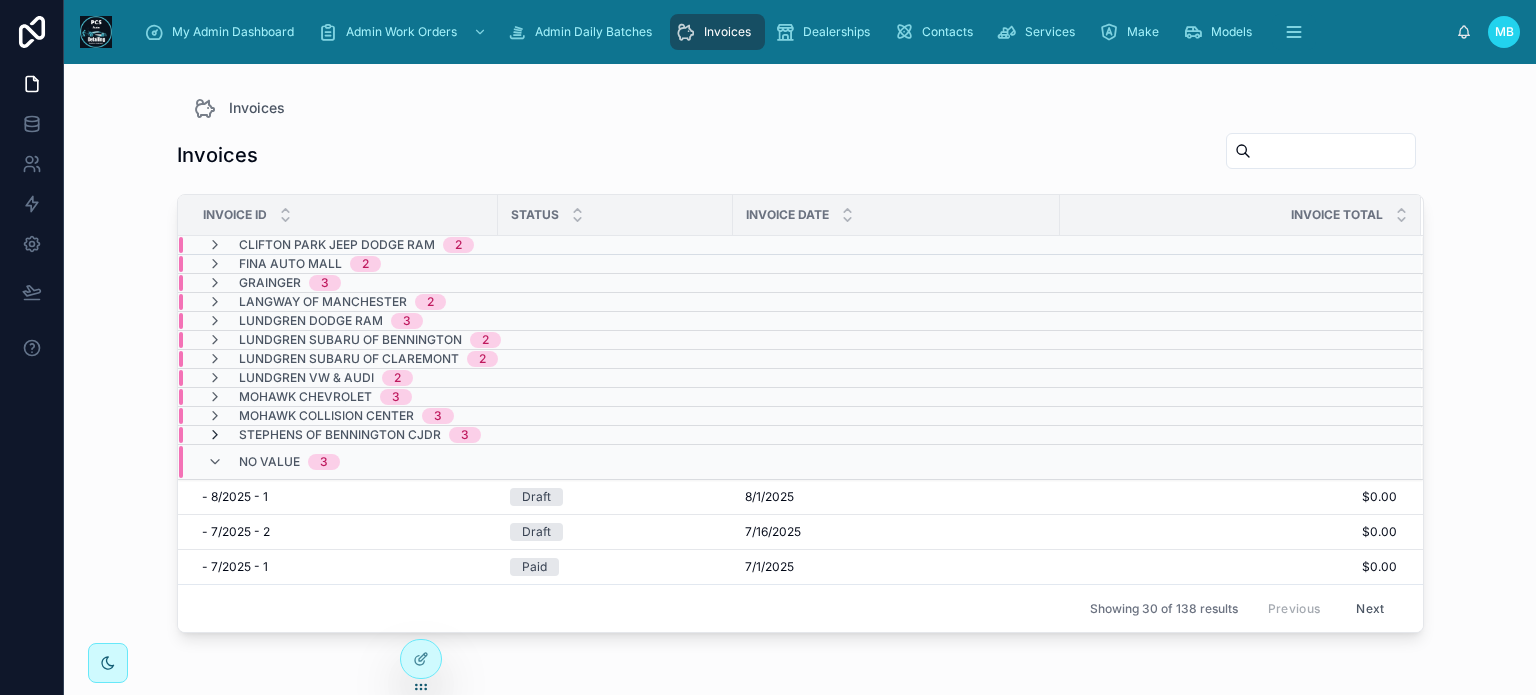 click at bounding box center [215, 435] 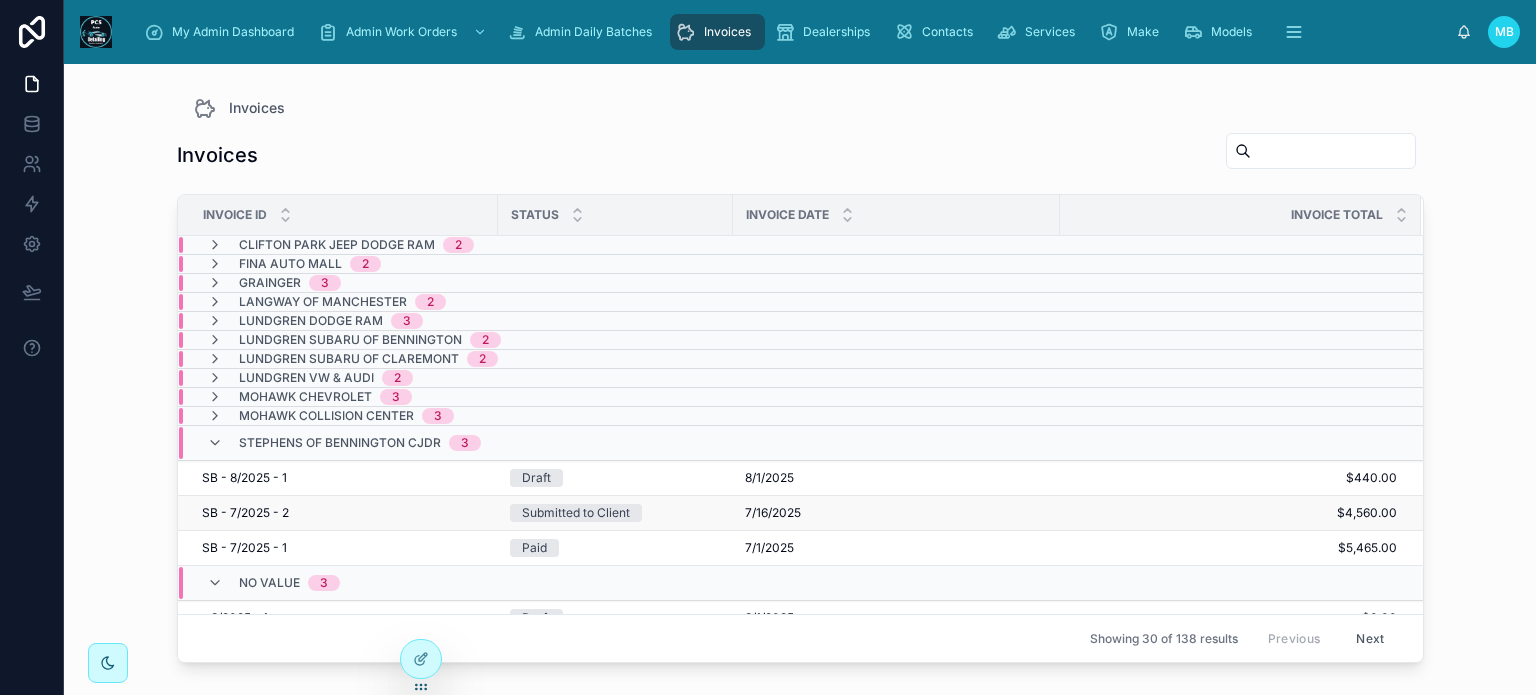 click on "Submitted to Client" at bounding box center (576, 513) 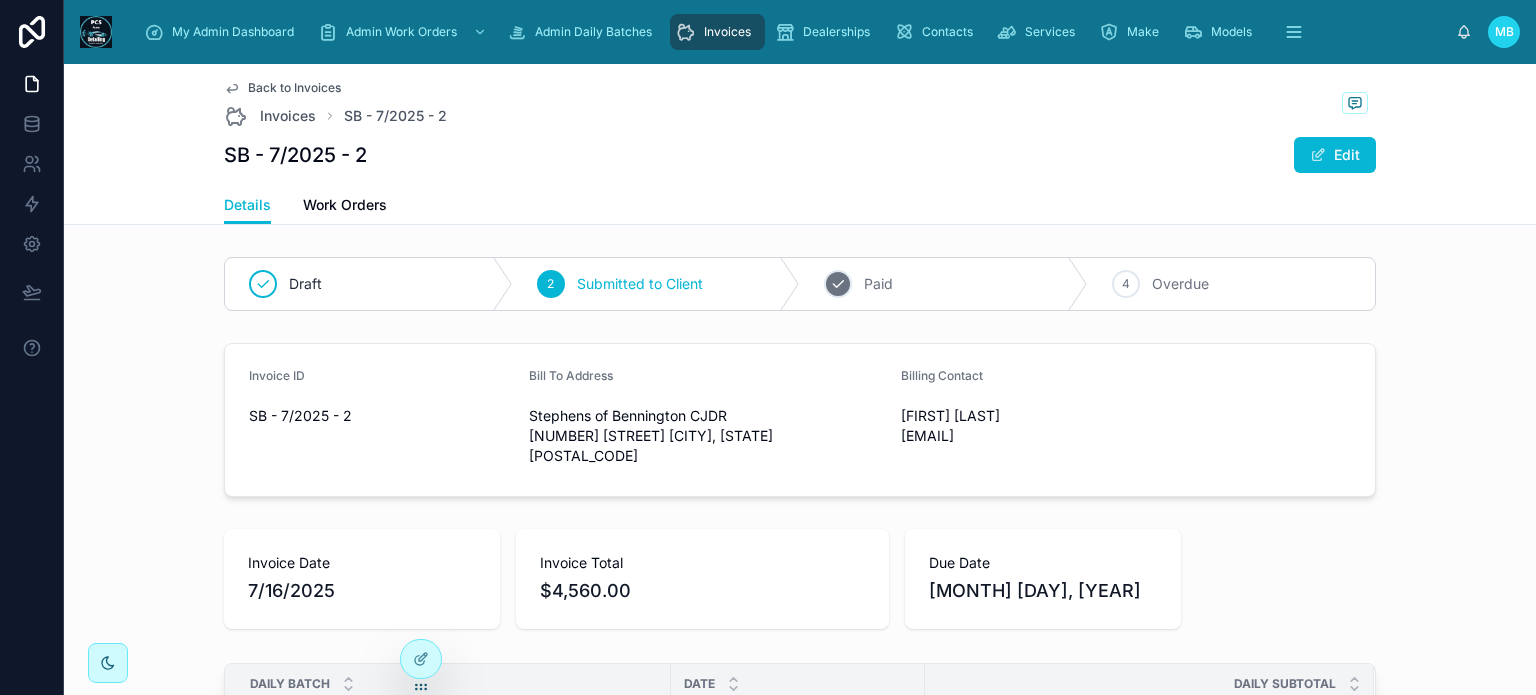 click 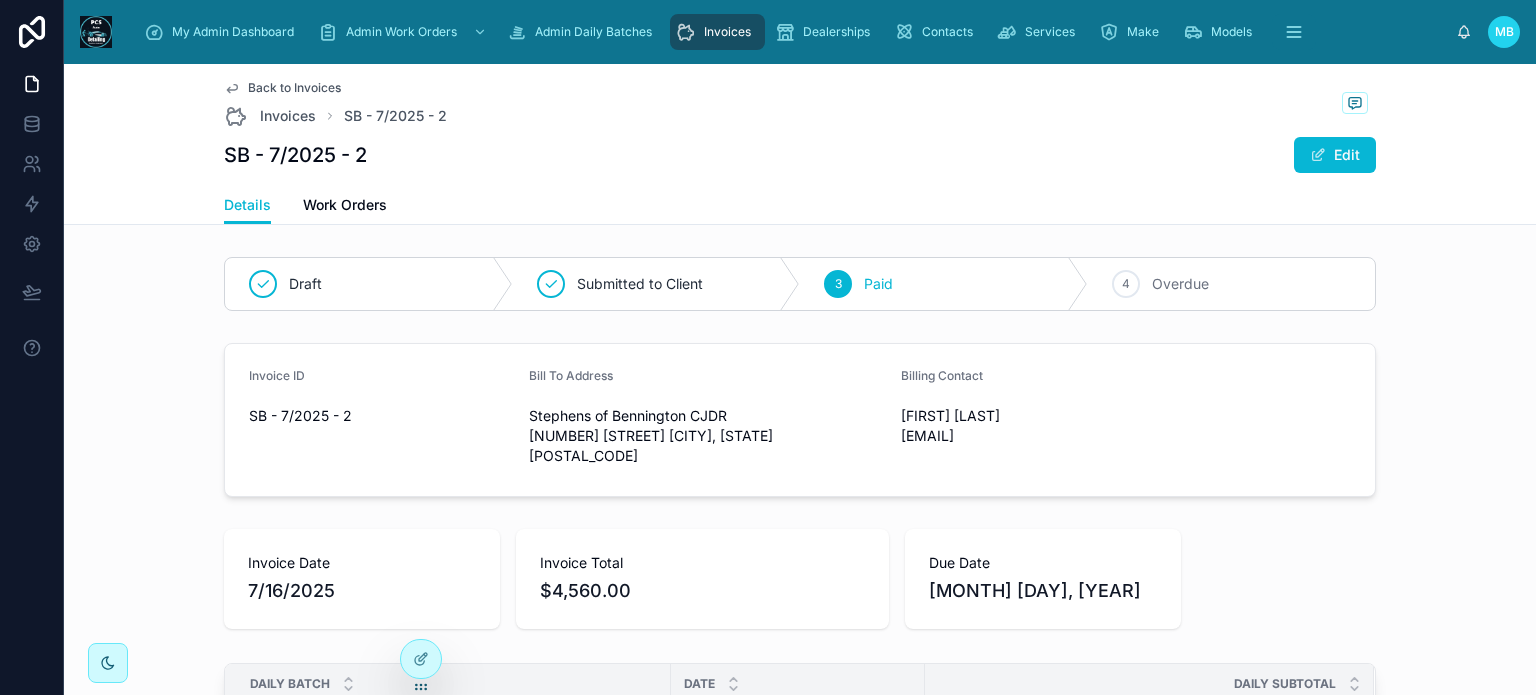 click on "Invoices" at bounding box center (727, 32) 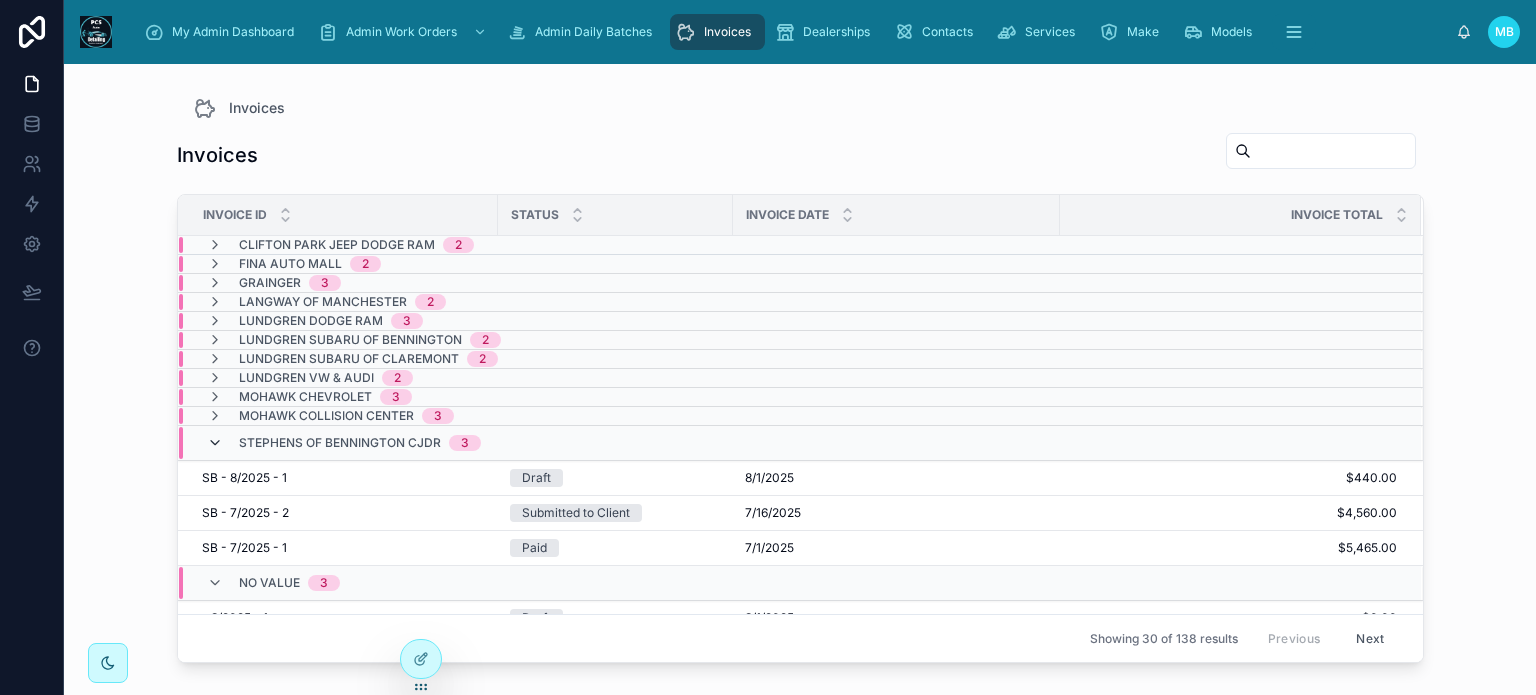 click at bounding box center (215, 443) 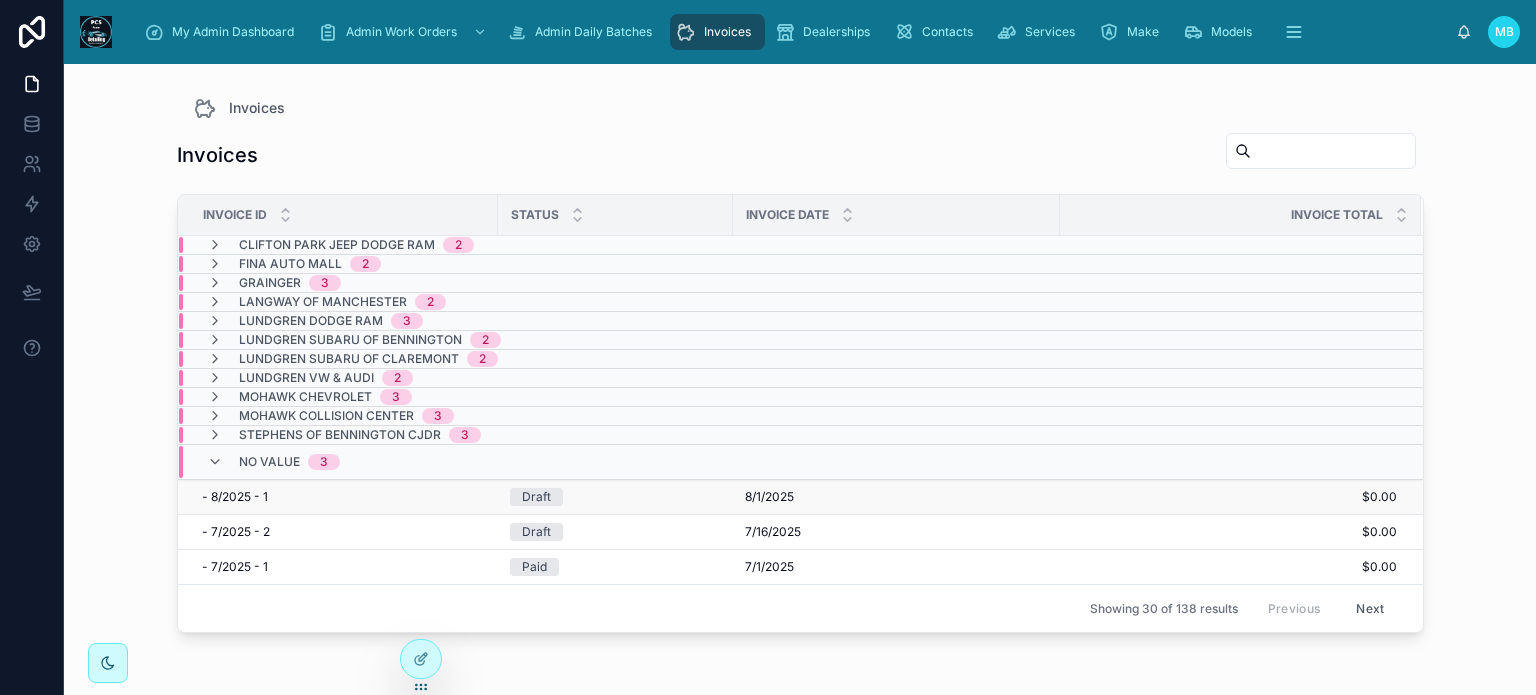 click on "- 8/2025 - 1" at bounding box center [235, 497] 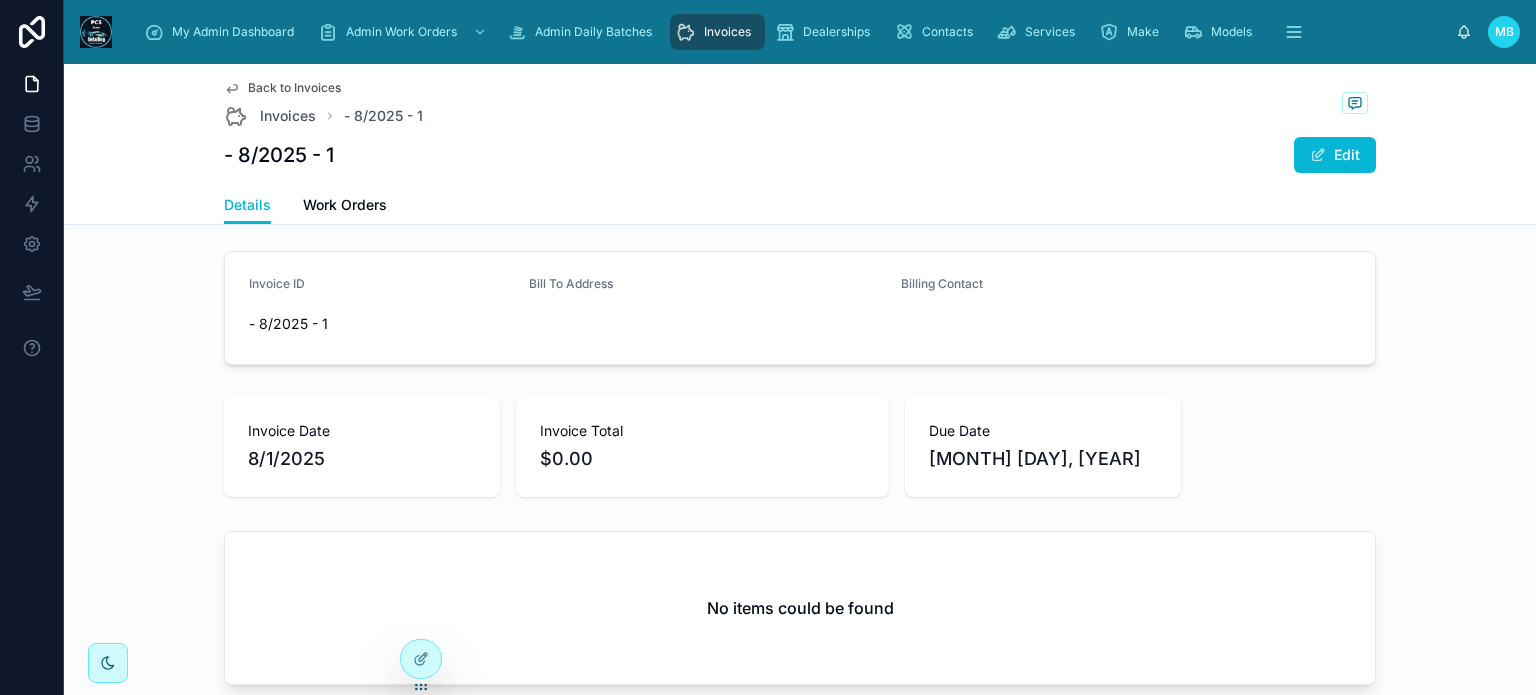 scroll, scrollTop: 0, scrollLeft: 0, axis: both 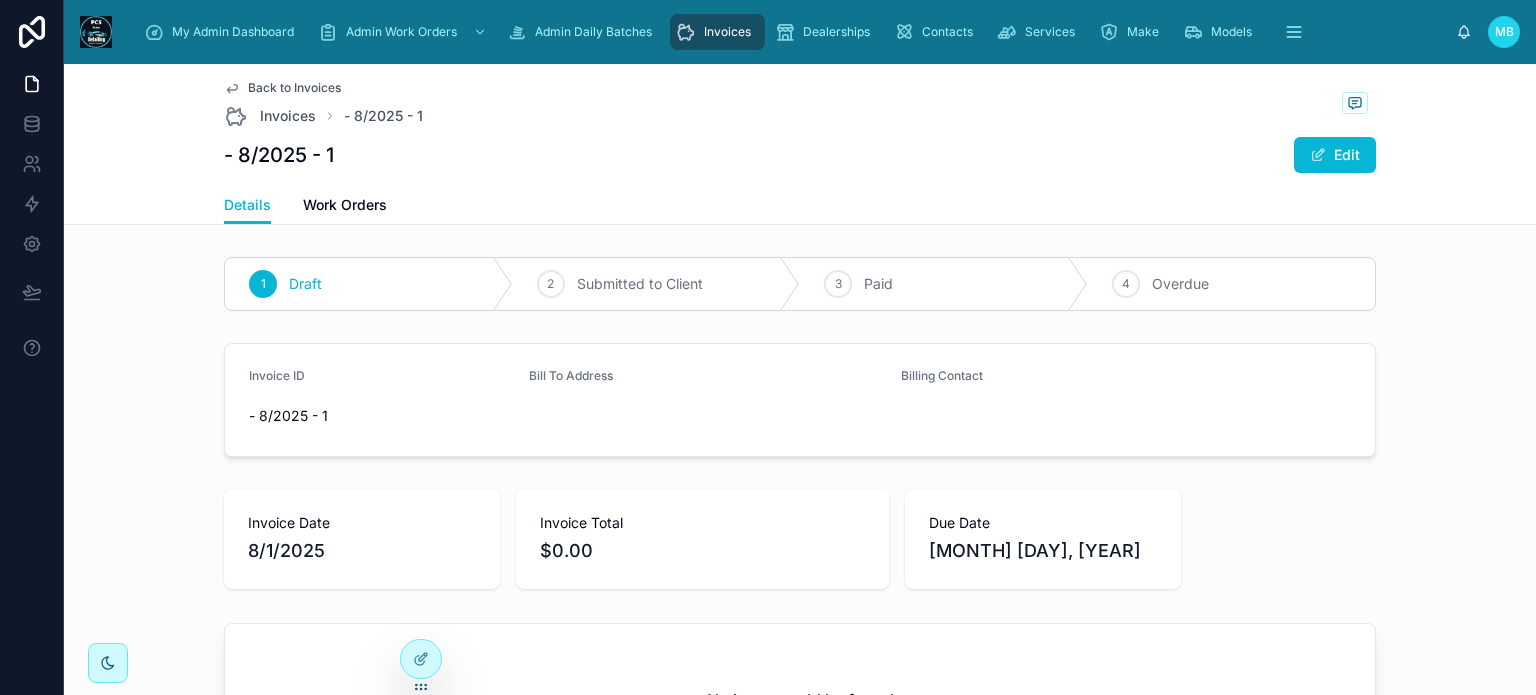 click on "Invoices" at bounding box center [717, 32] 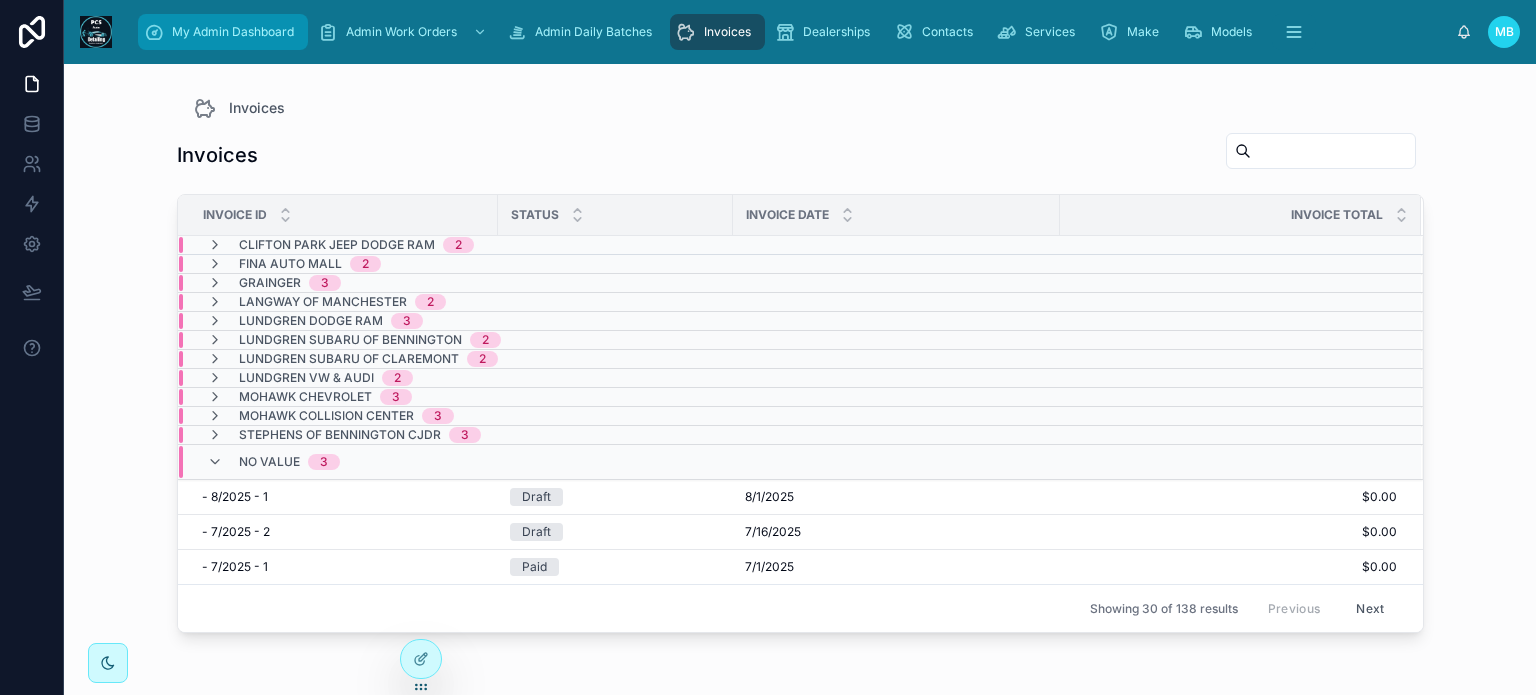 click on "My Admin Dashboard" at bounding box center (233, 32) 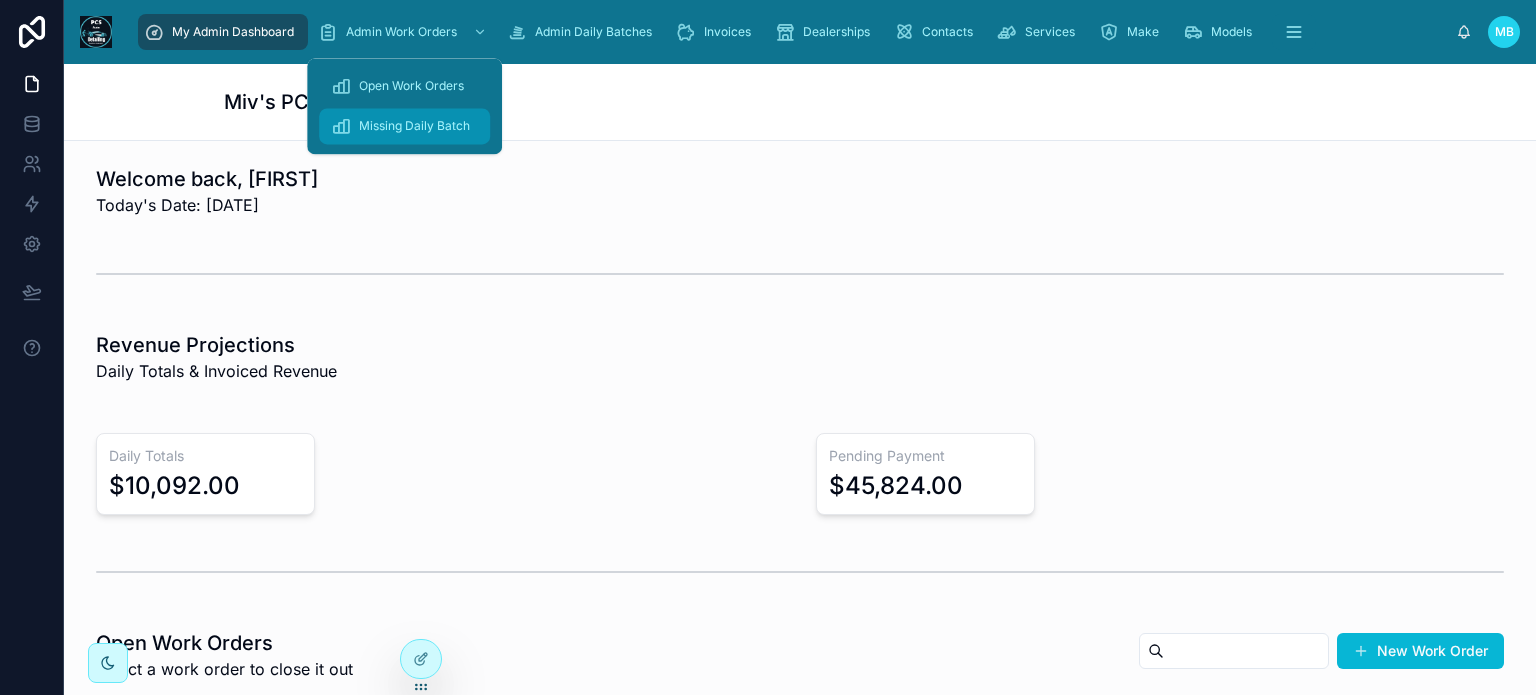 click on "Missing Daily Batch" at bounding box center [404, 126] 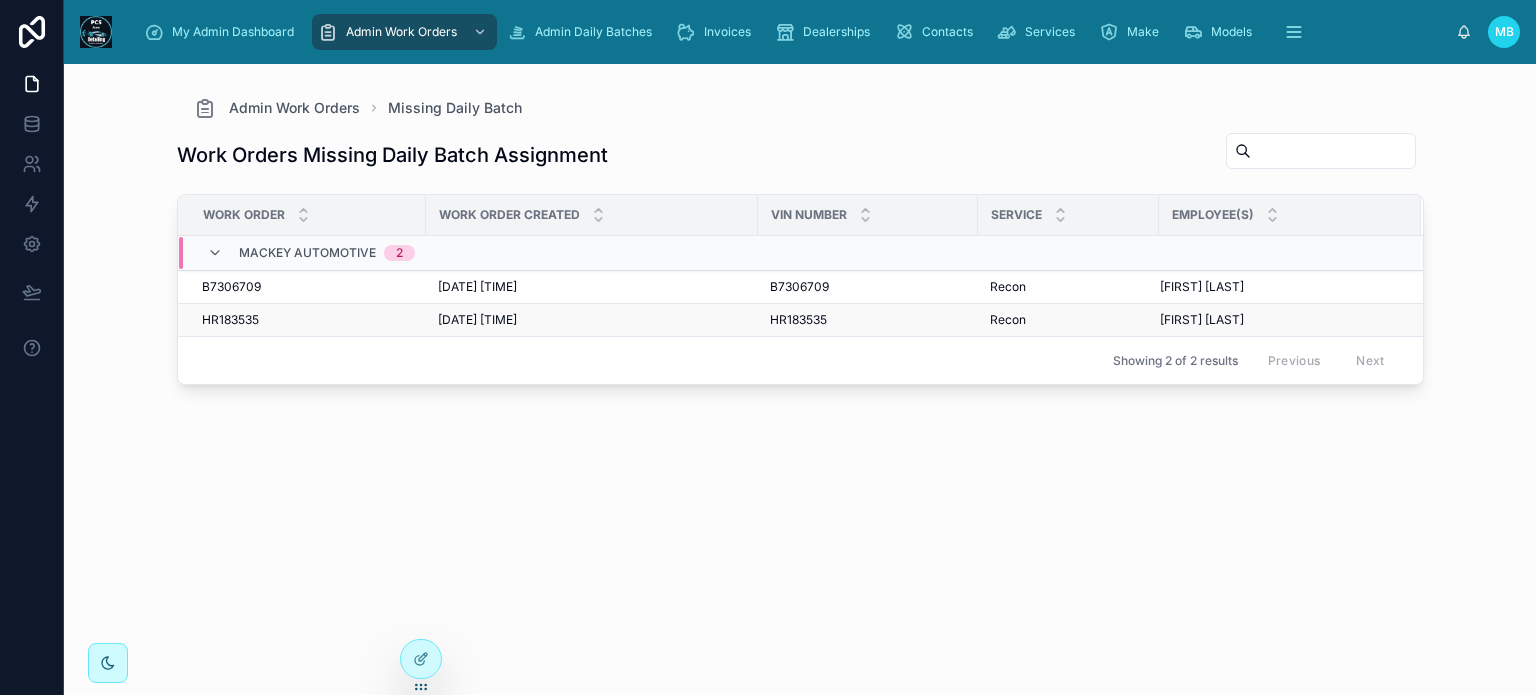 click on "HR183535" at bounding box center (230, 320) 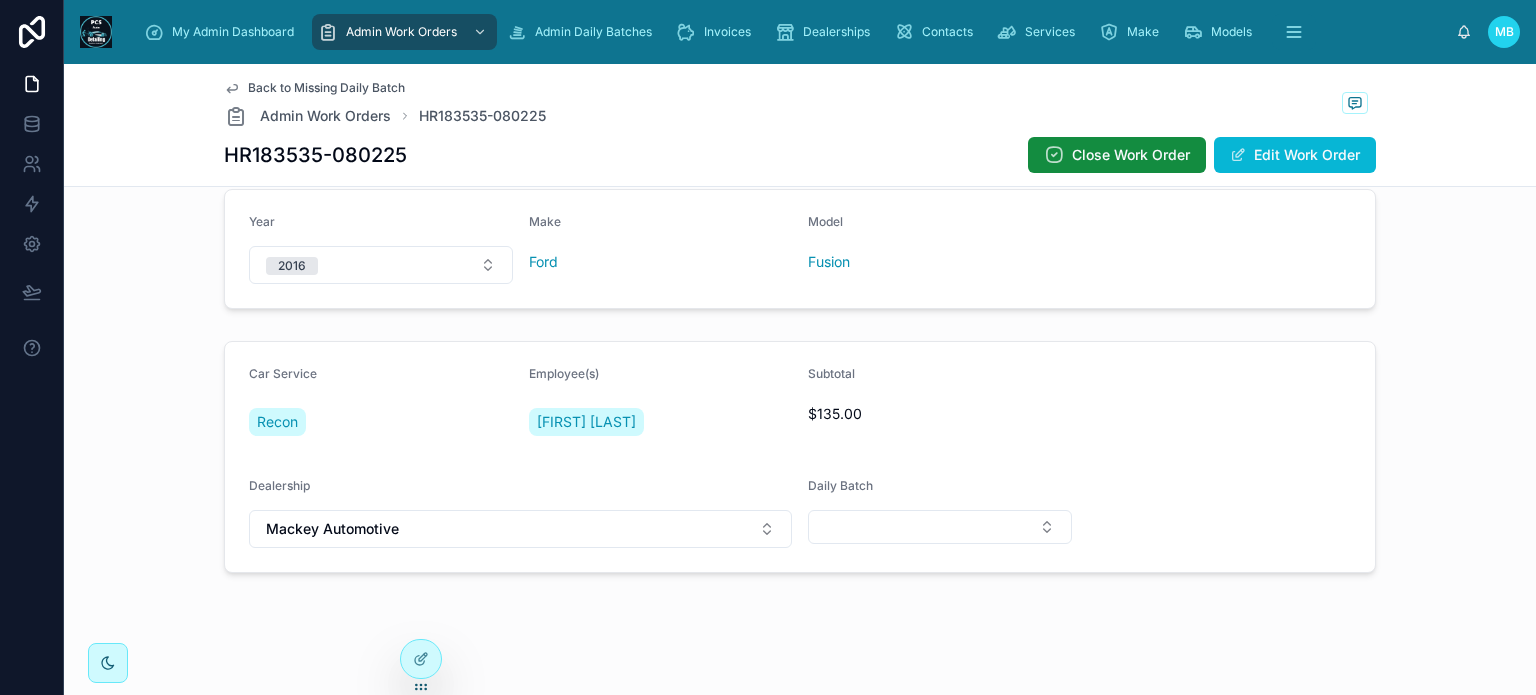 scroll, scrollTop: 570, scrollLeft: 0, axis: vertical 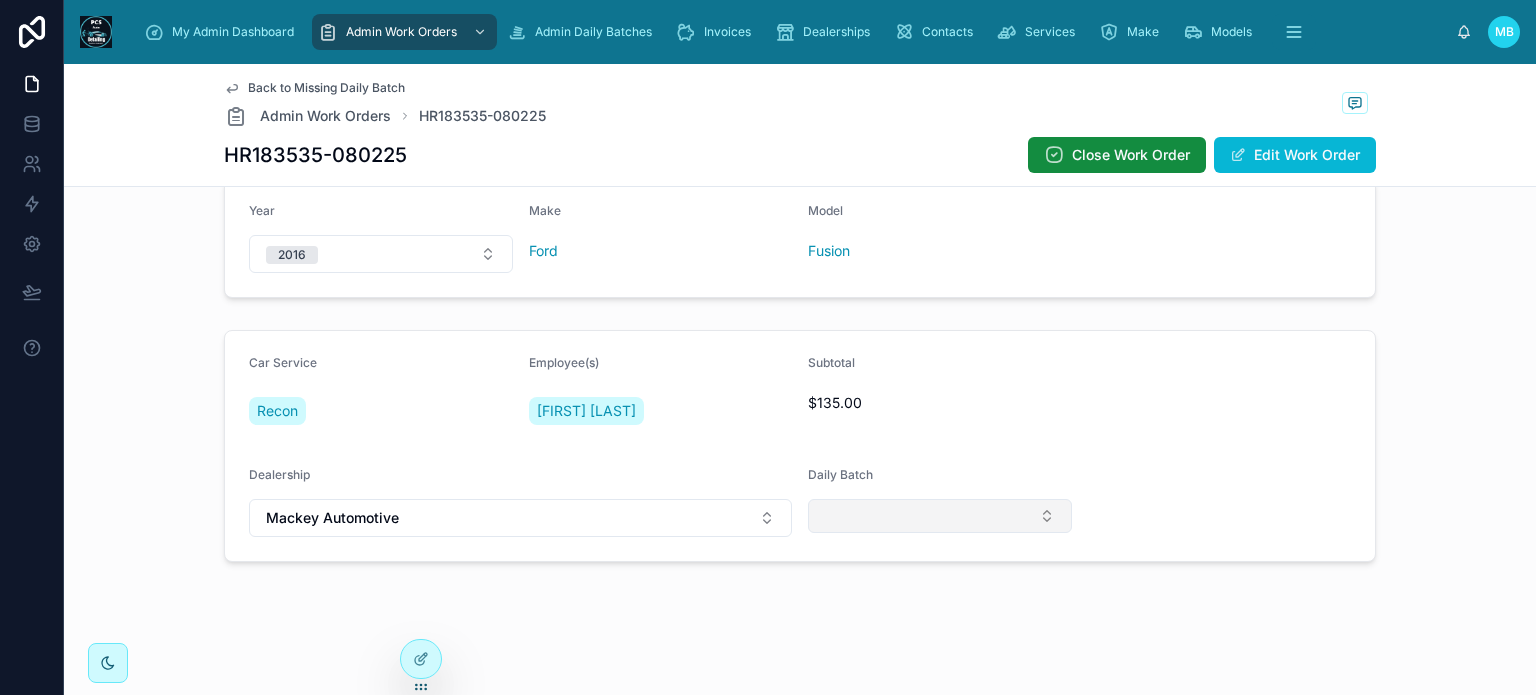 click at bounding box center (940, 516) 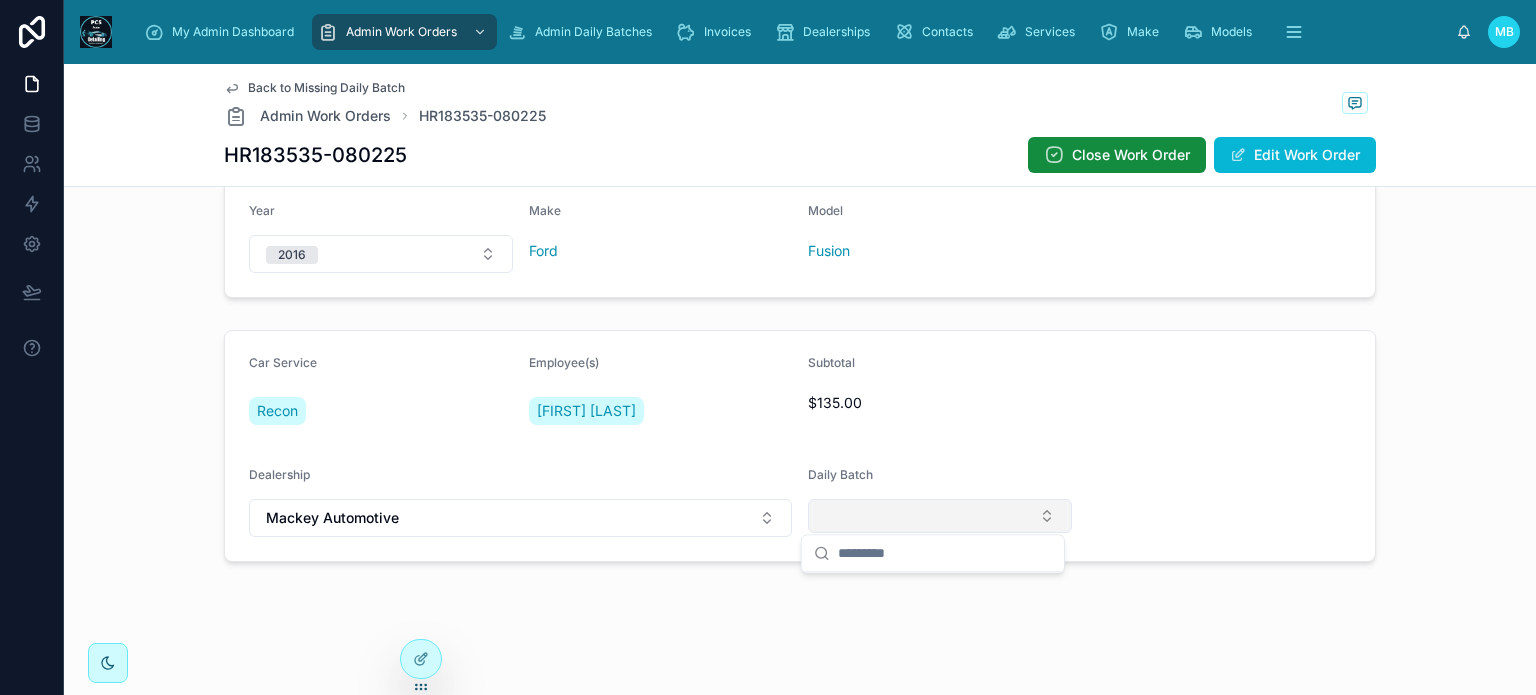 click at bounding box center [940, 516] 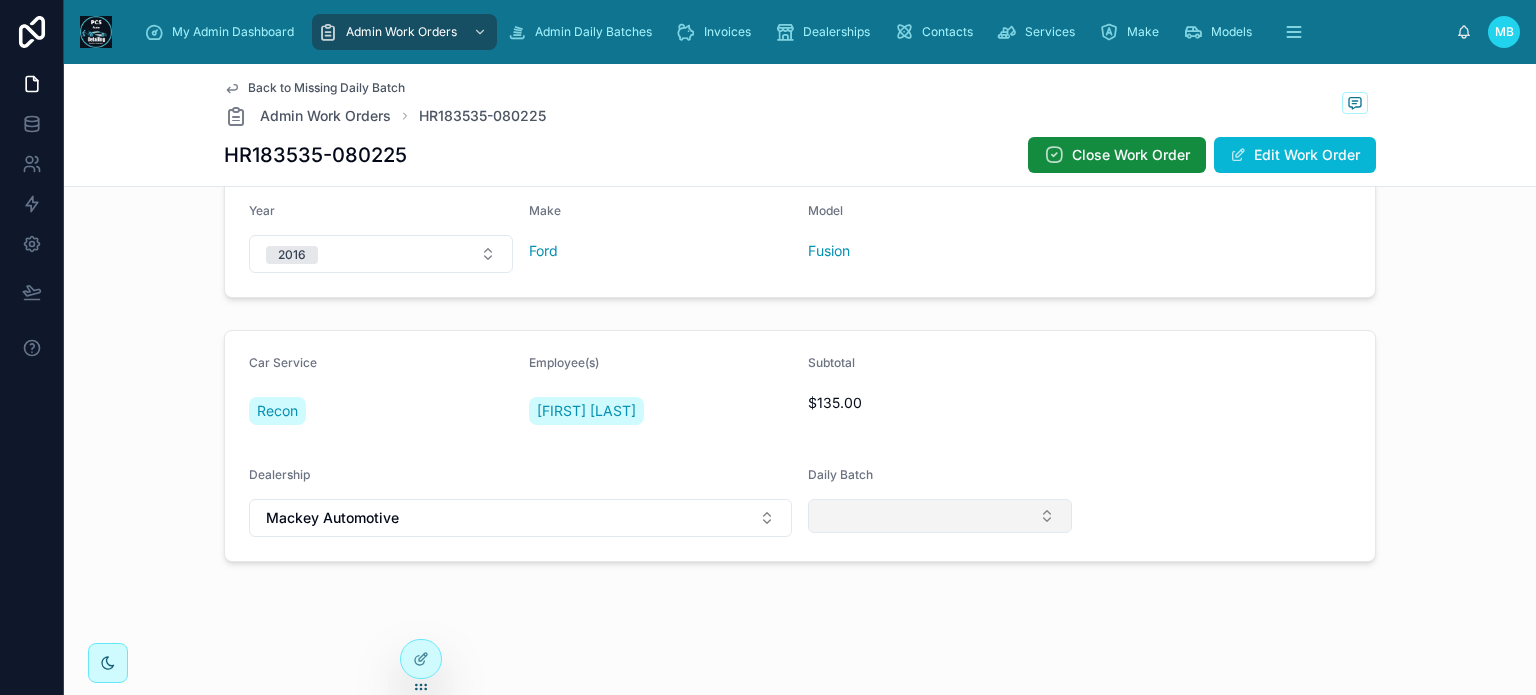 click at bounding box center [940, 516] 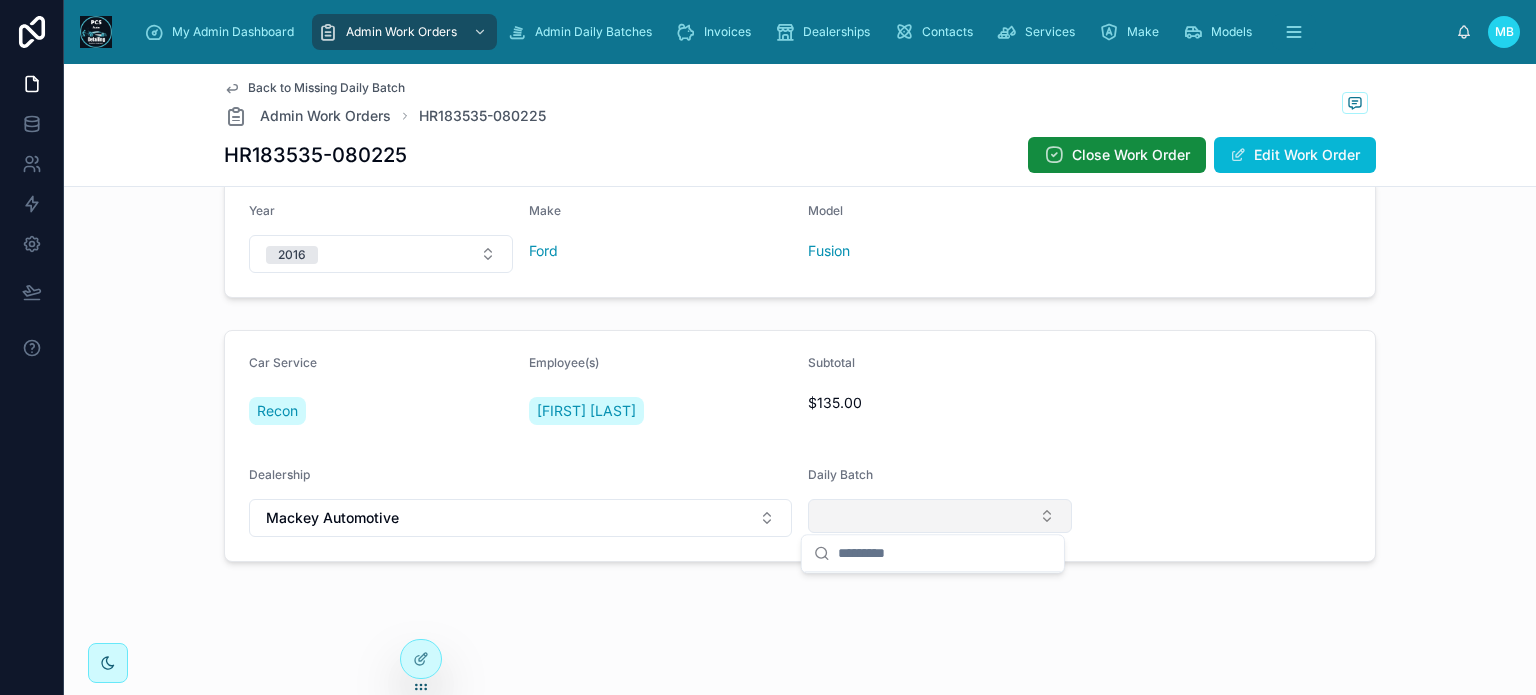click at bounding box center [940, 516] 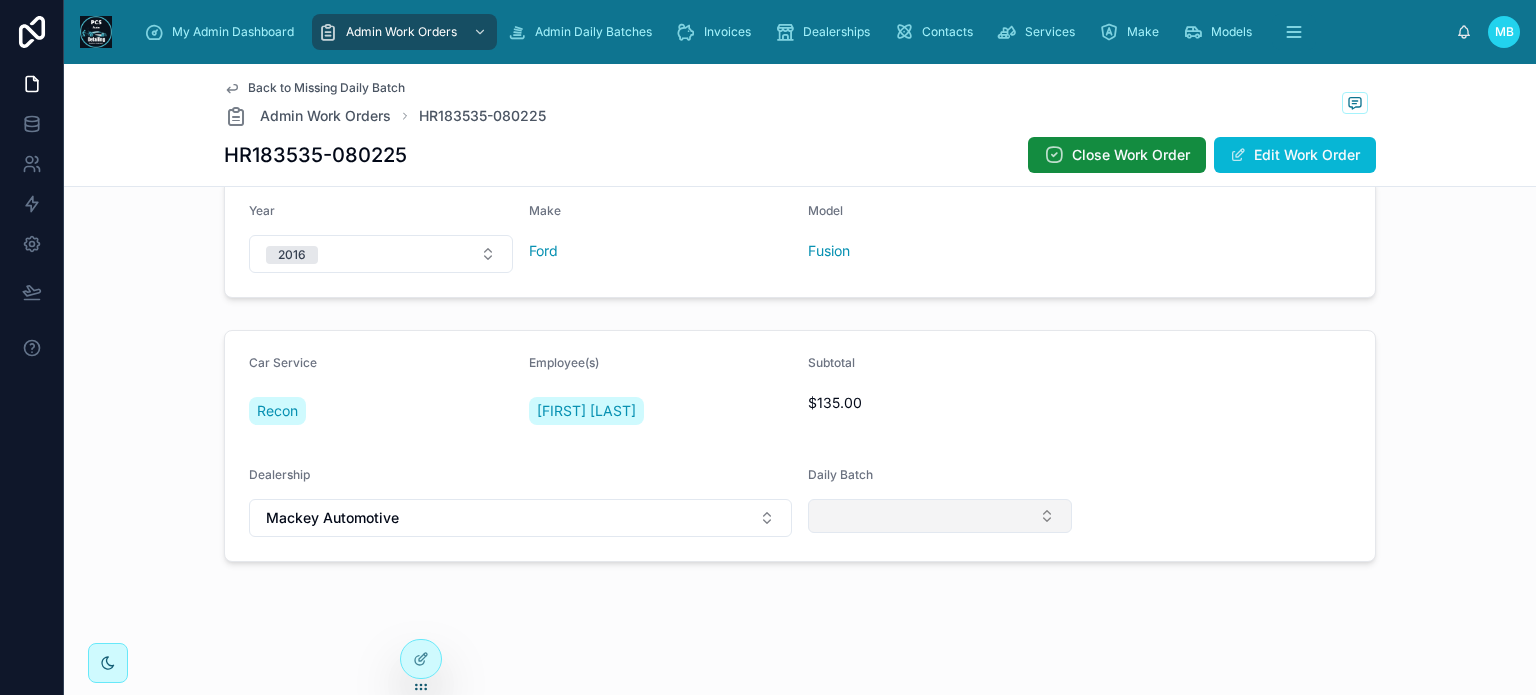 click at bounding box center [940, 516] 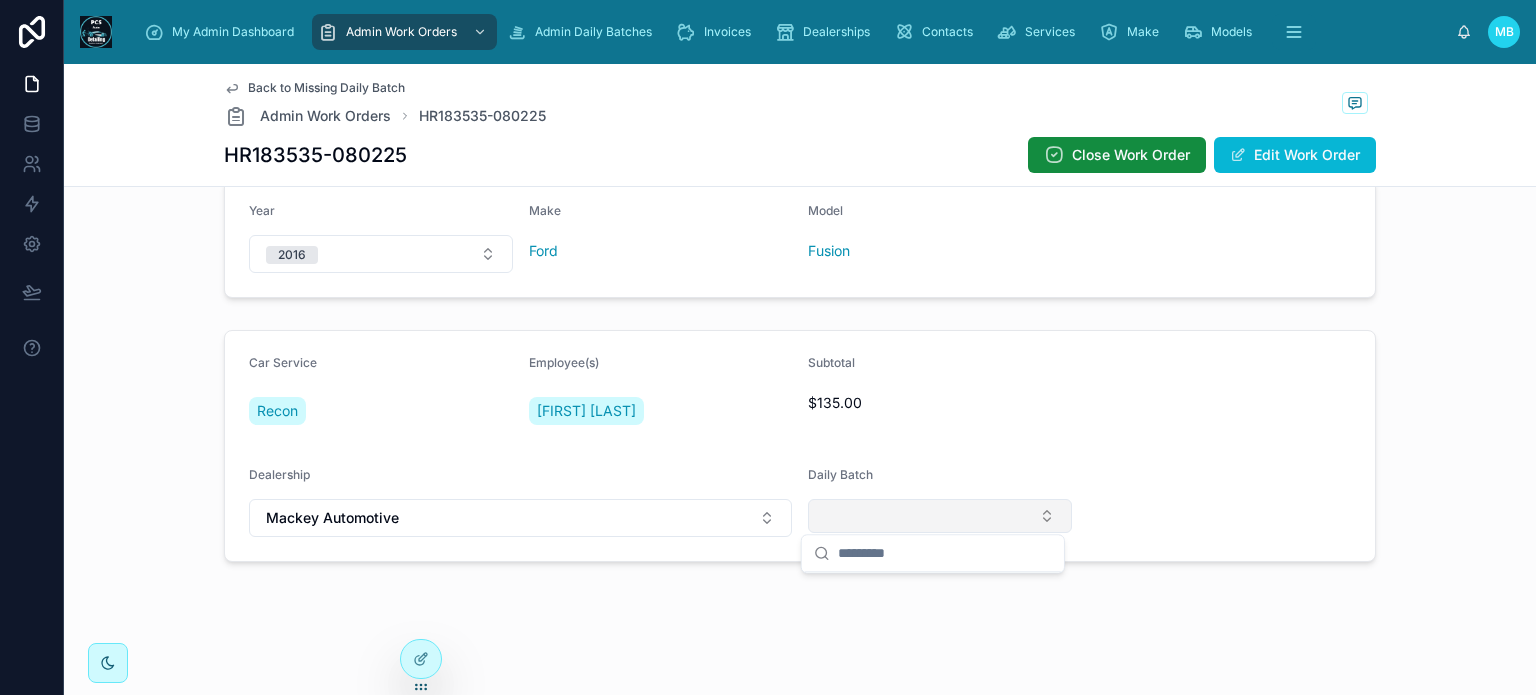click at bounding box center [940, 516] 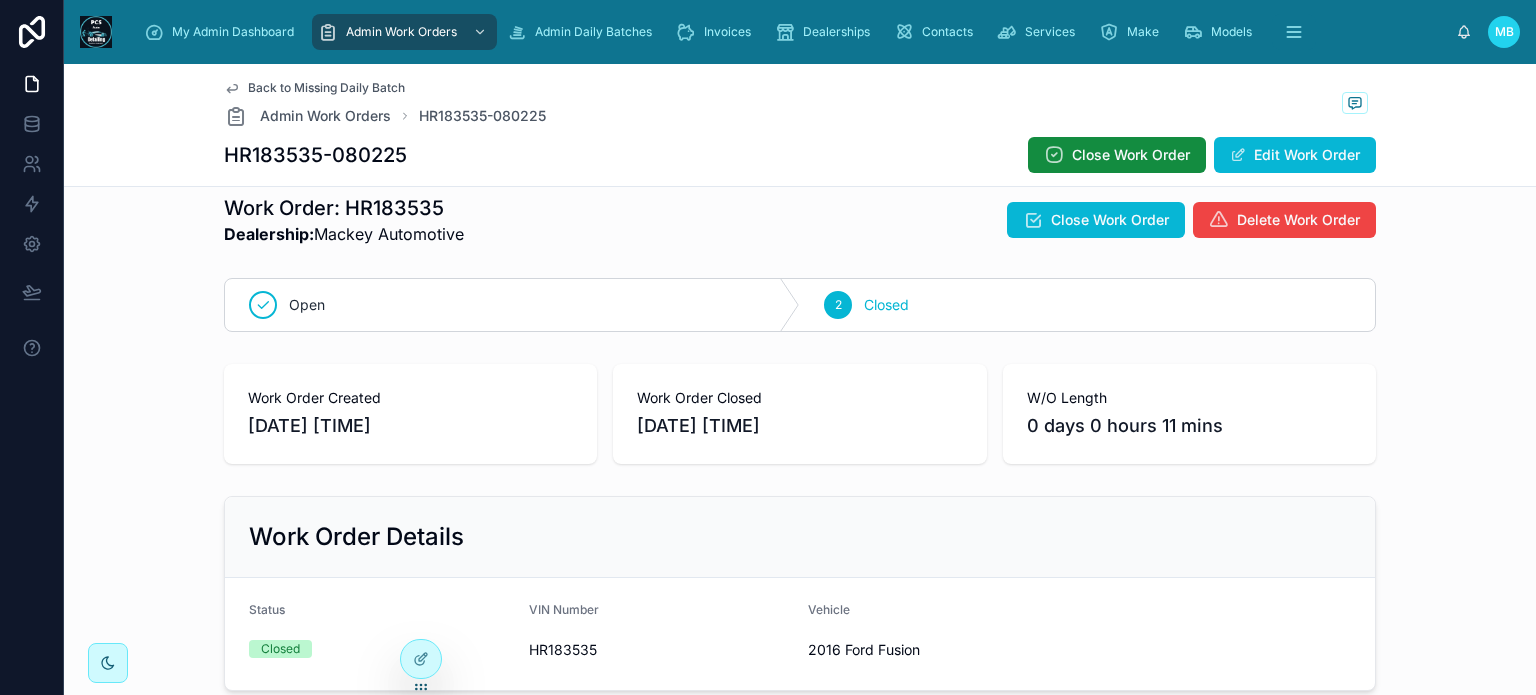 scroll, scrollTop: 0, scrollLeft: 0, axis: both 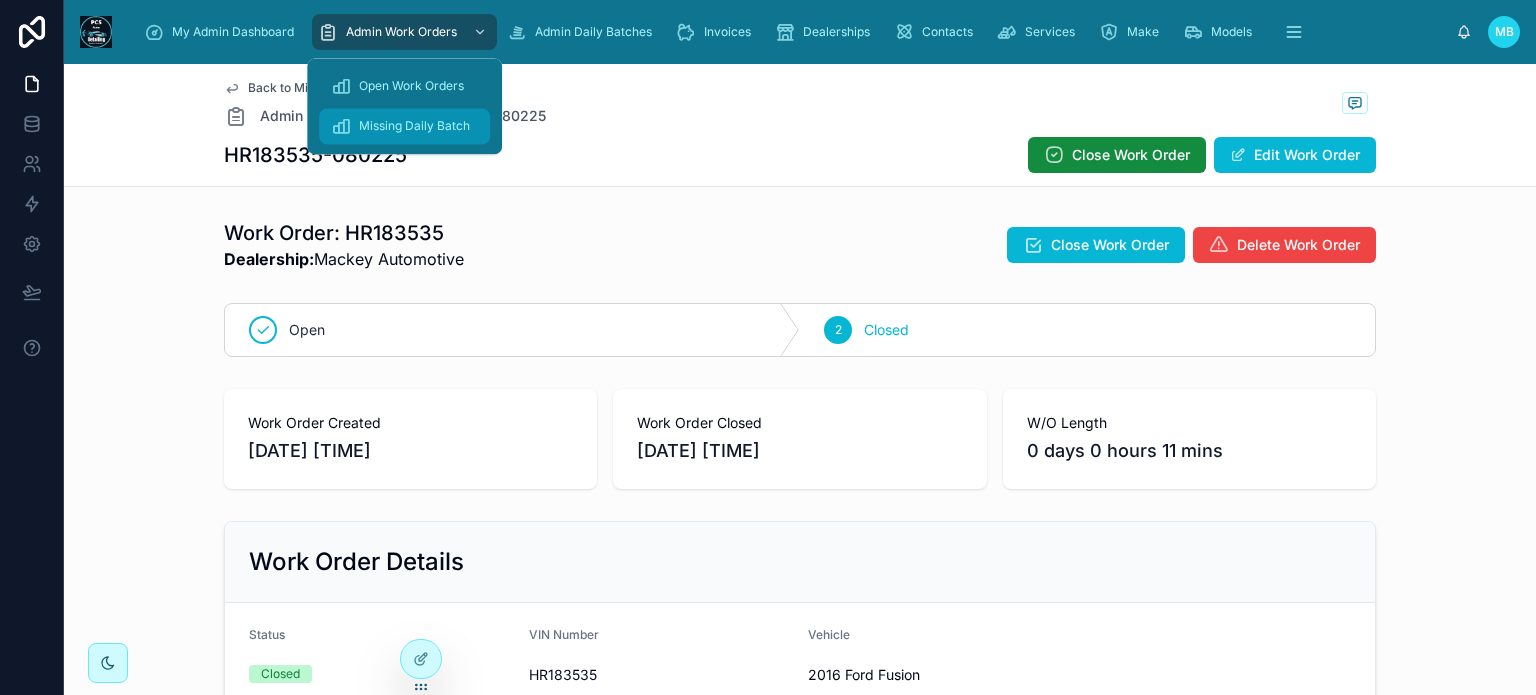 click on "Missing Daily Batch" at bounding box center [414, 126] 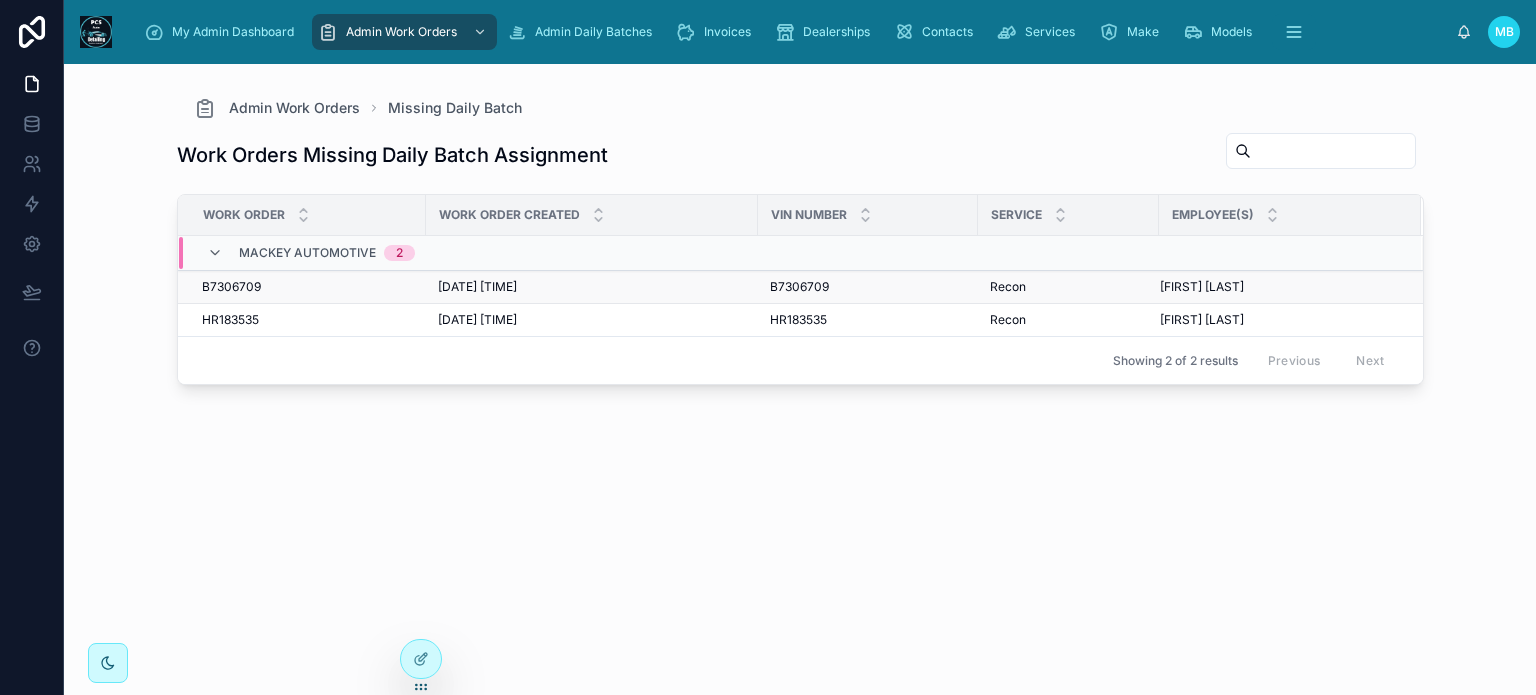 click on "B7306709" at bounding box center (231, 287) 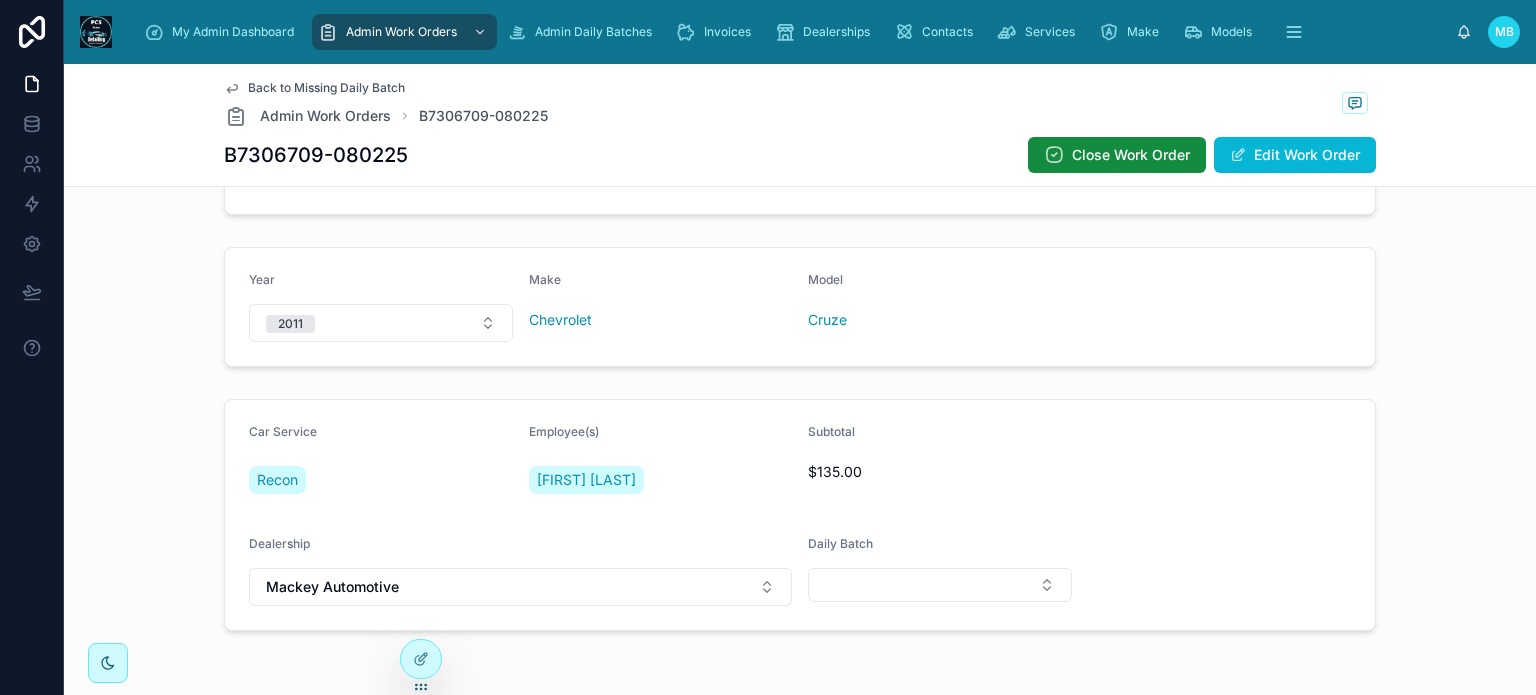 scroll, scrollTop: 570, scrollLeft: 0, axis: vertical 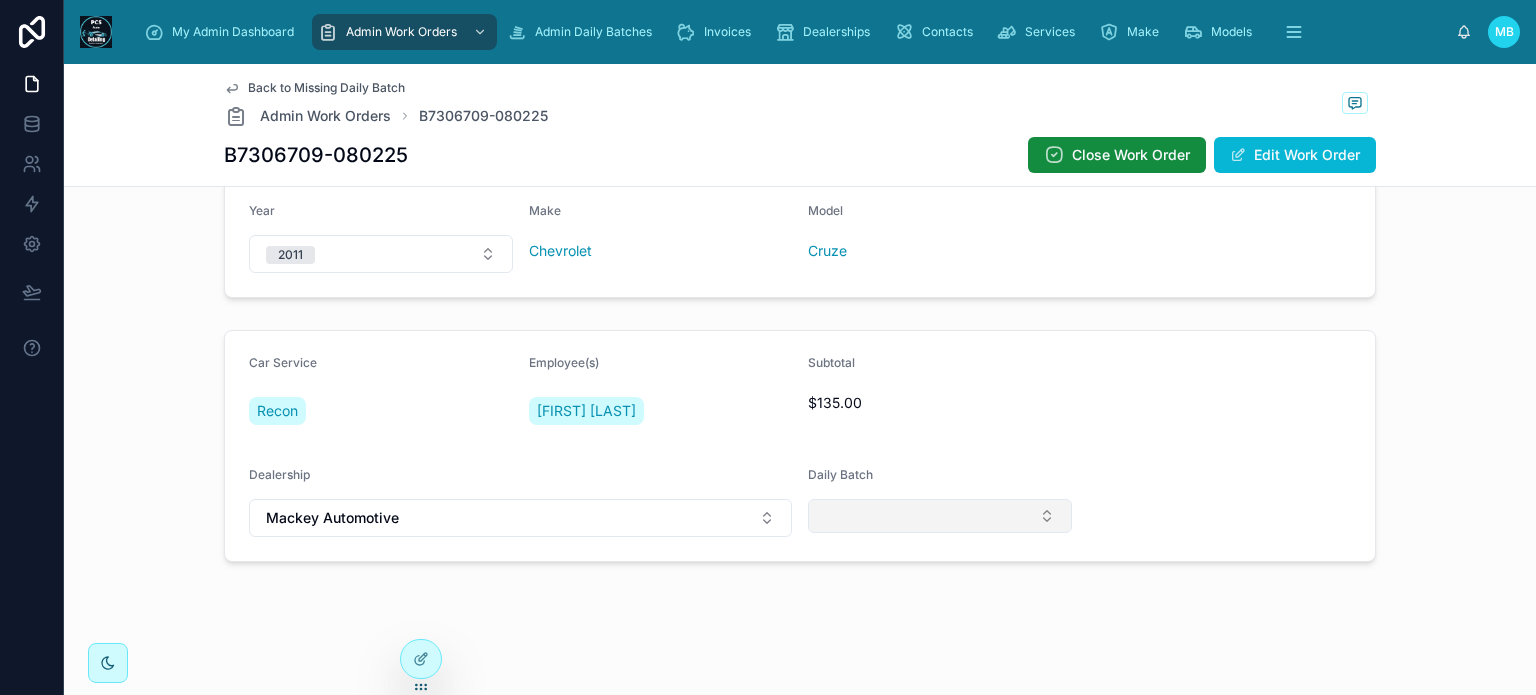 click at bounding box center (940, 516) 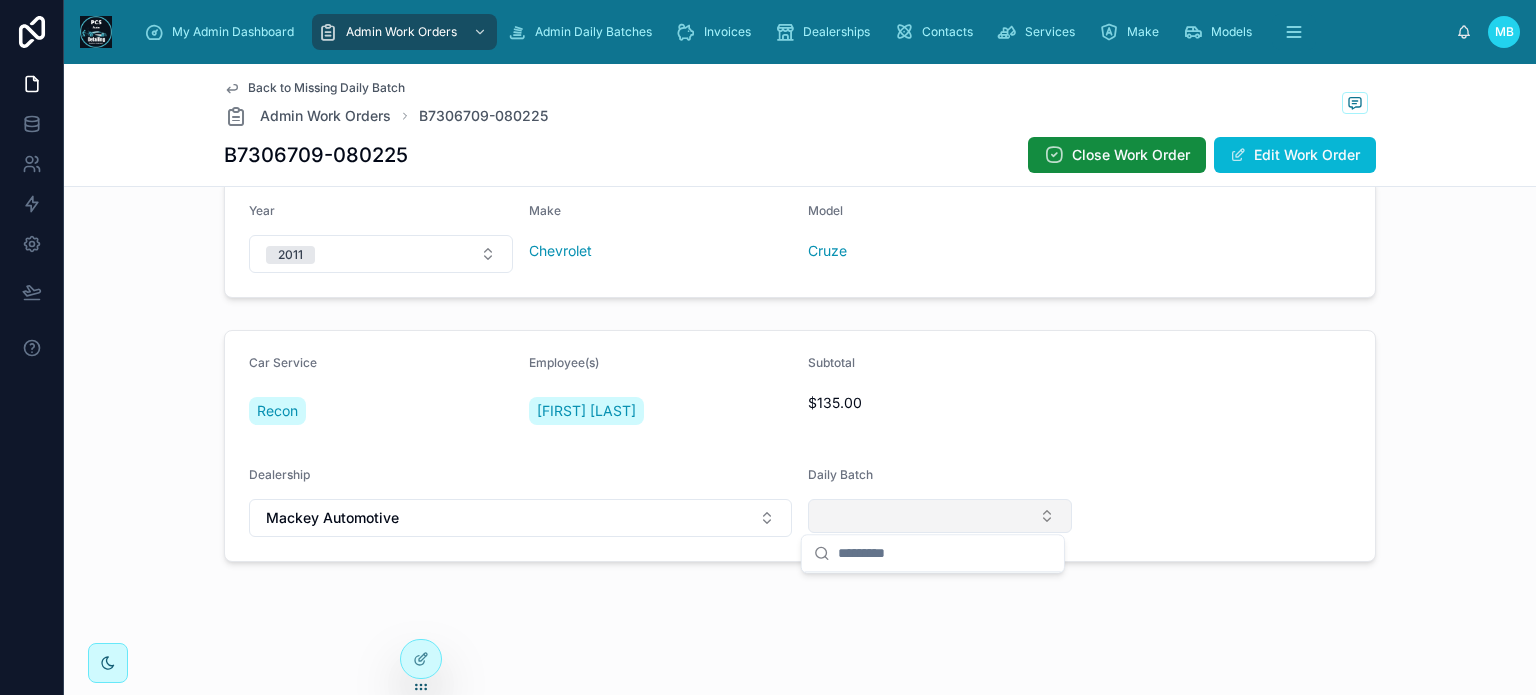 click at bounding box center [940, 516] 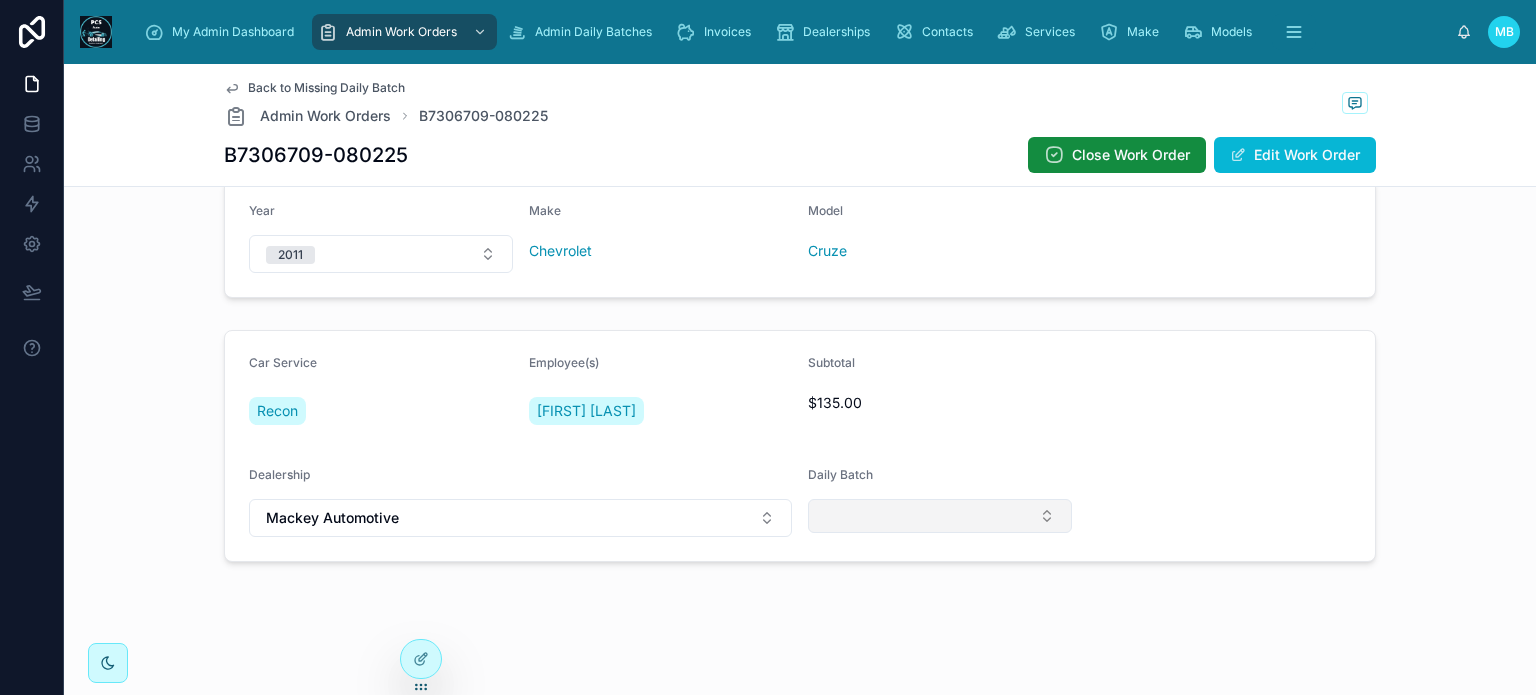 click at bounding box center (940, 516) 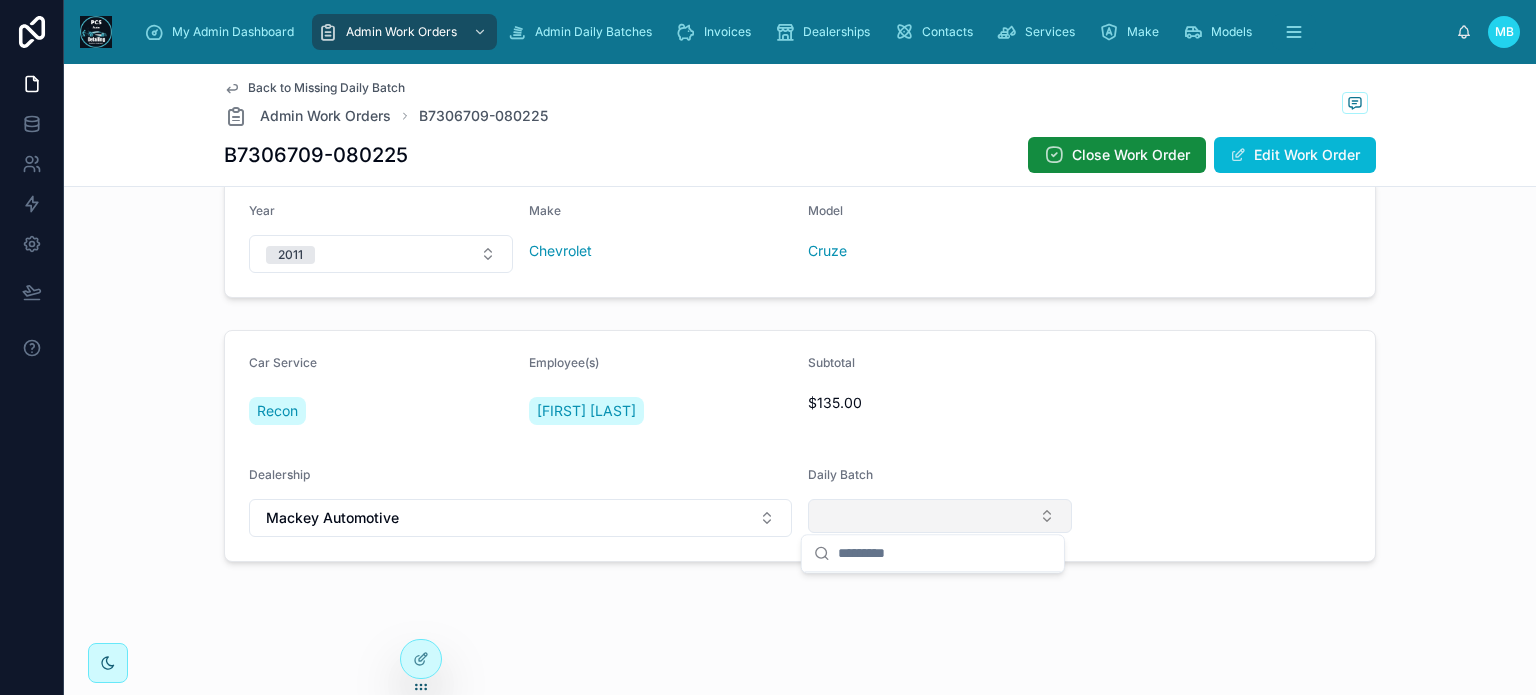 click at bounding box center [940, 516] 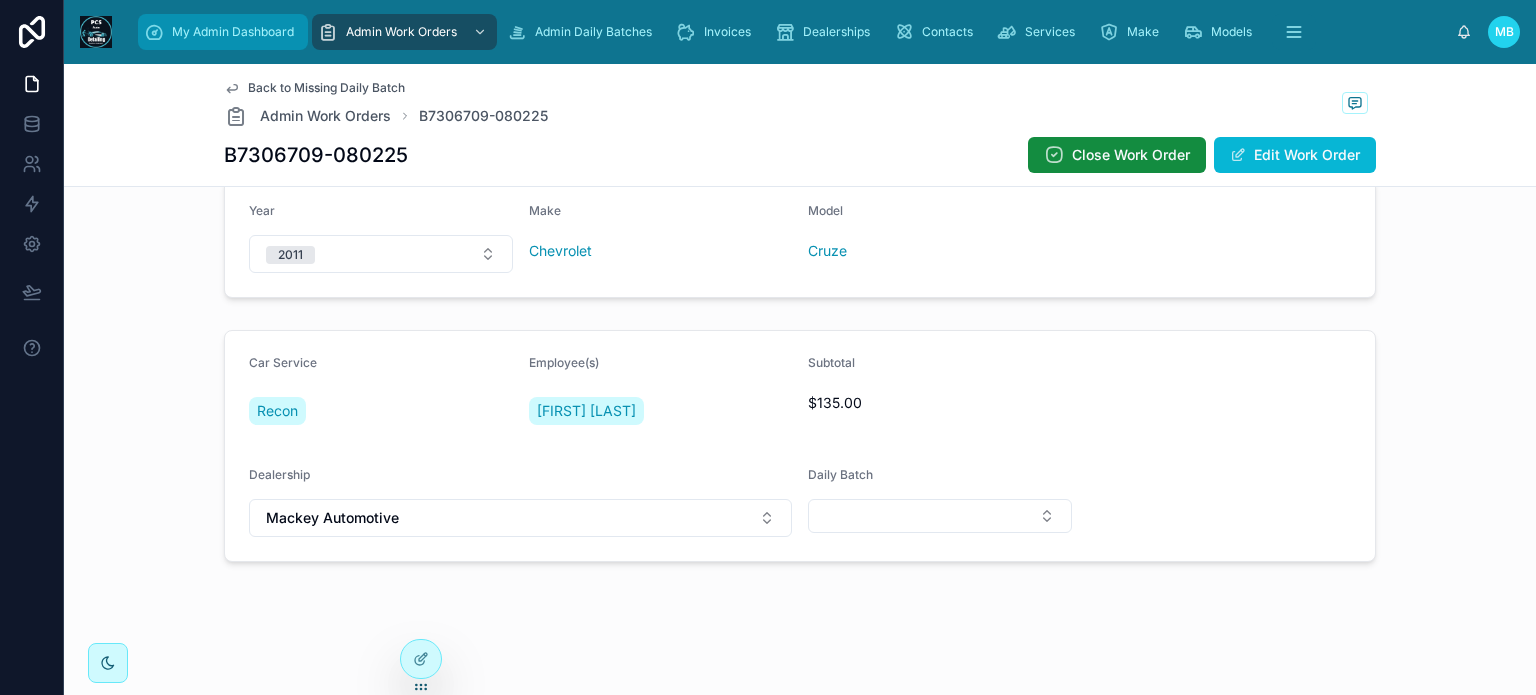 click on "My Admin Dashboard" at bounding box center (223, 32) 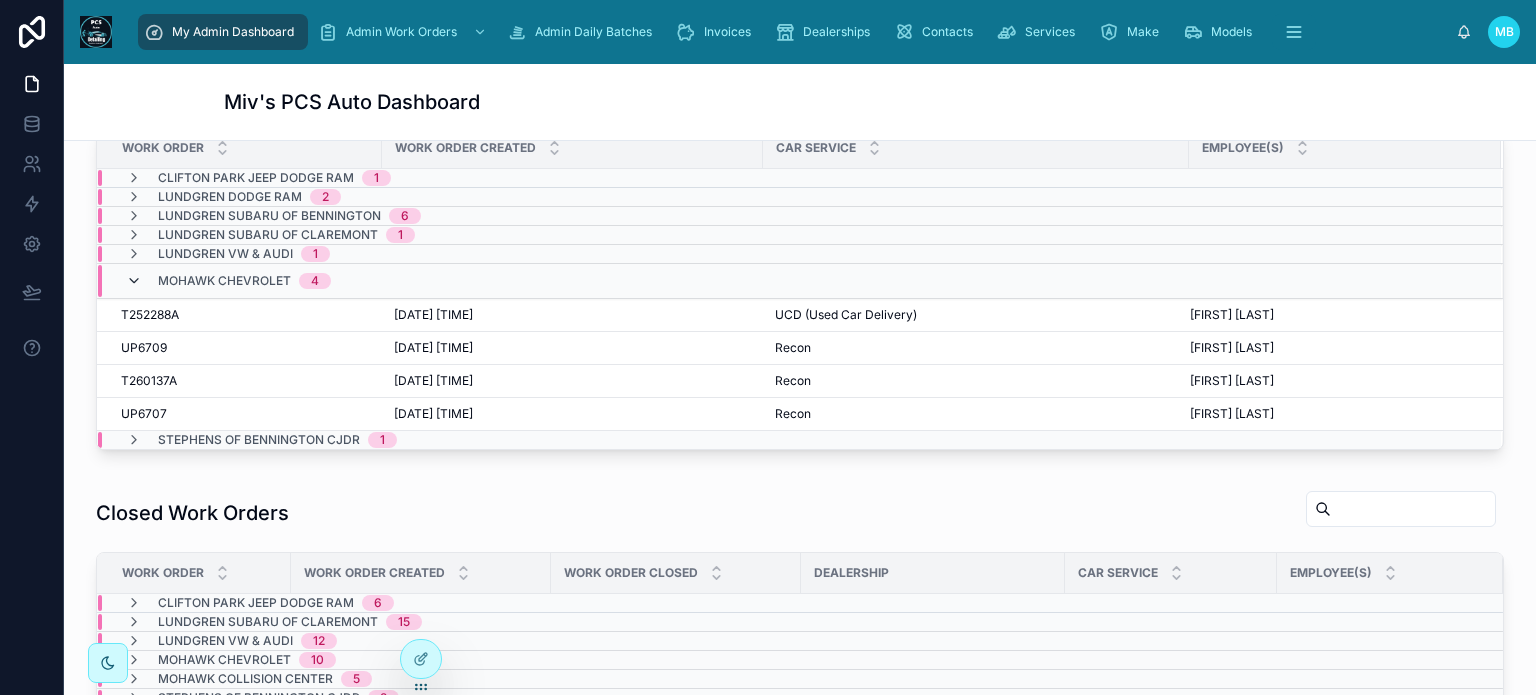 click at bounding box center [134, 281] 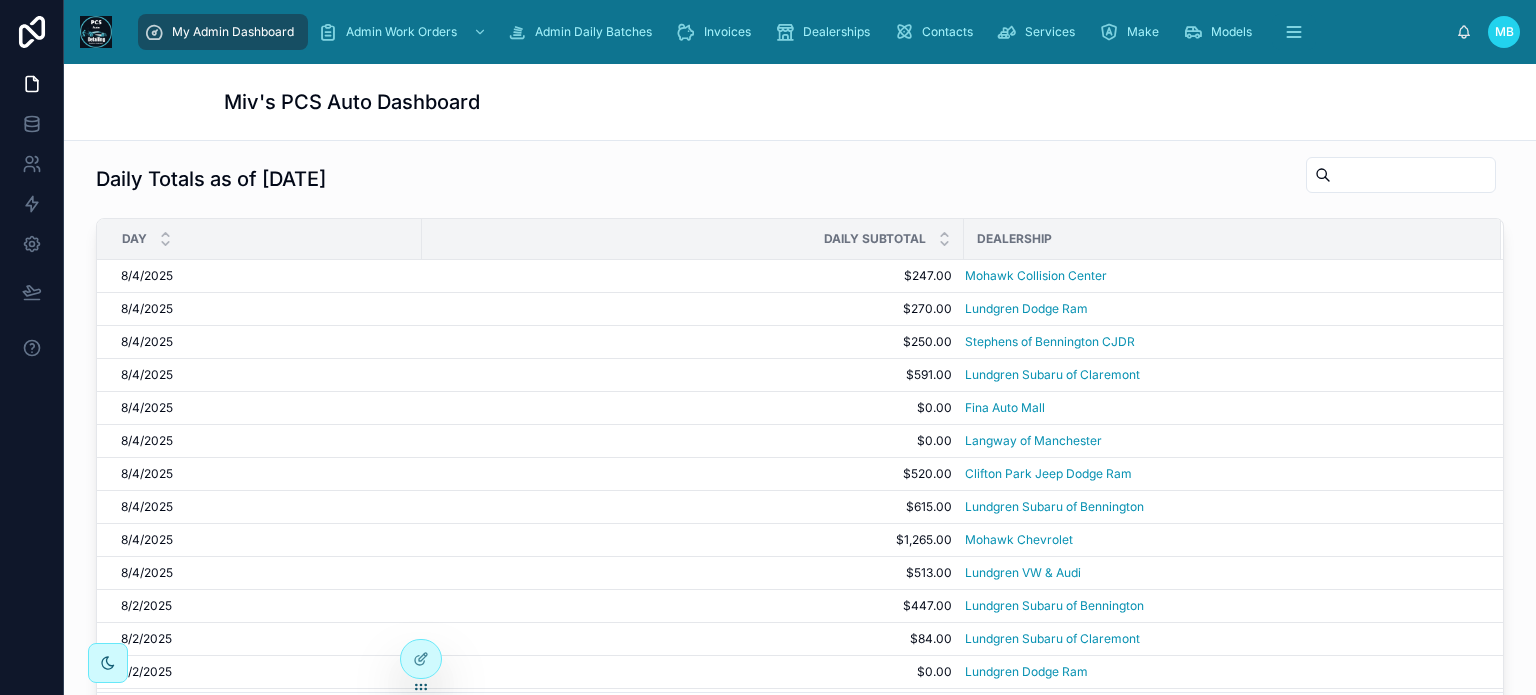 scroll, scrollTop: 1070, scrollLeft: 0, axis: vertical 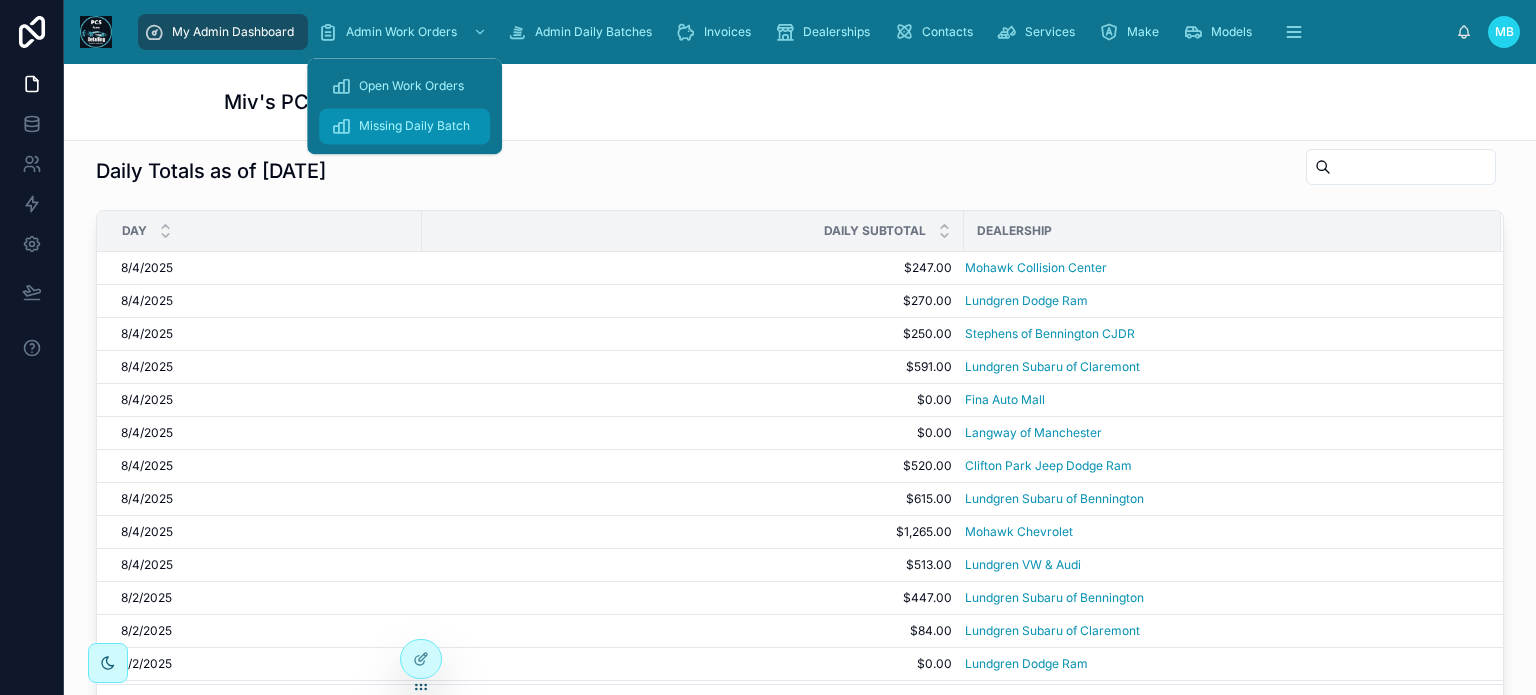 click on "Missing Daily Batch" at bounding box center (414, 126) 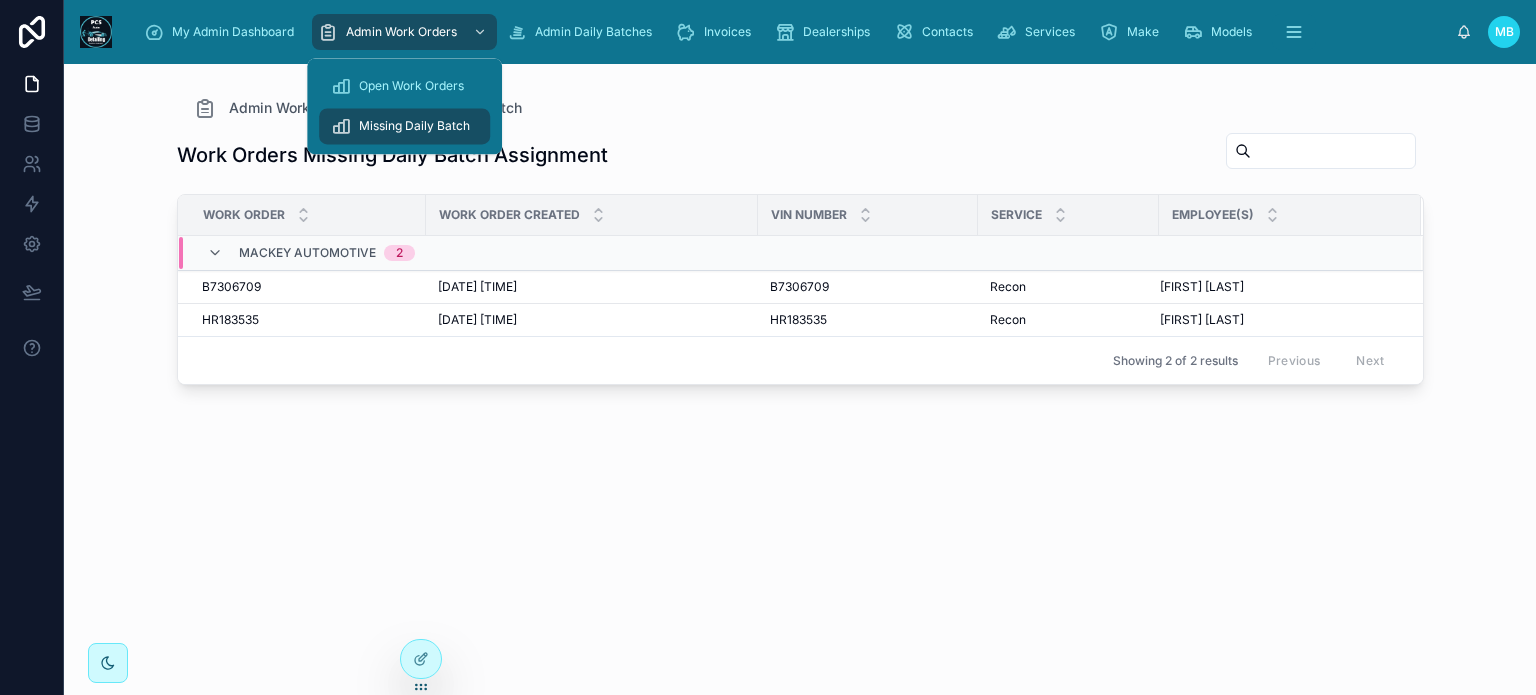 scroll, scrollTop: 0, scrollLeft: 0, axis: both 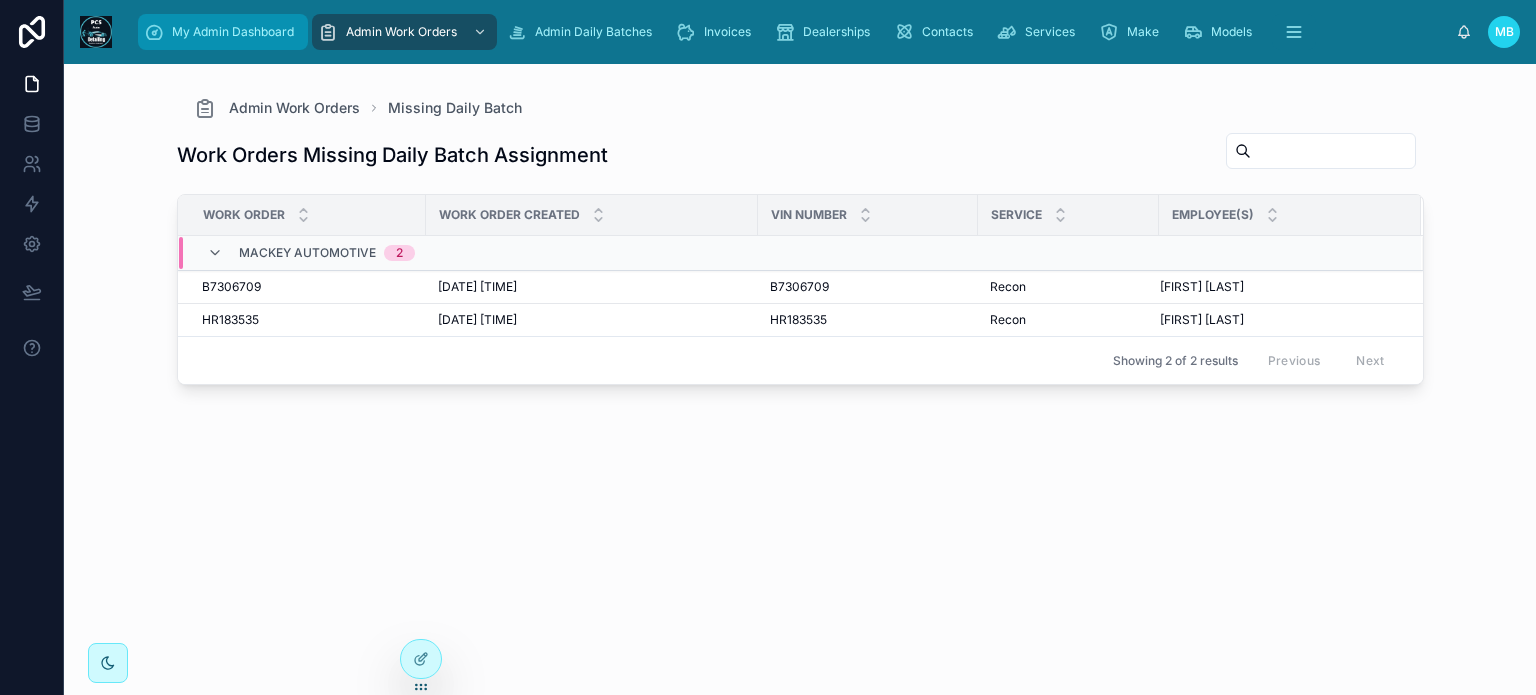 click on "My Admin Dashboard" at bounding box center (233, 32) 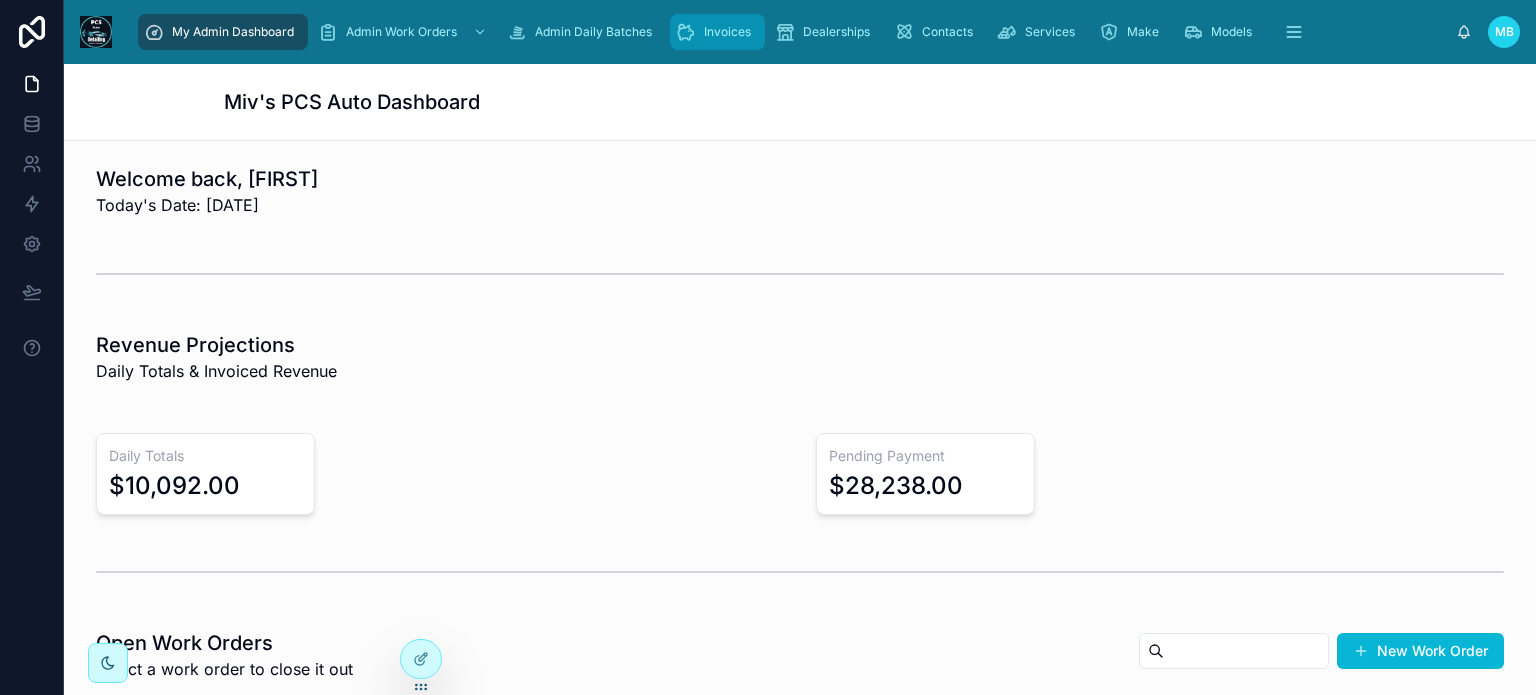click on "Invoices" at bounding box center [727, 32] 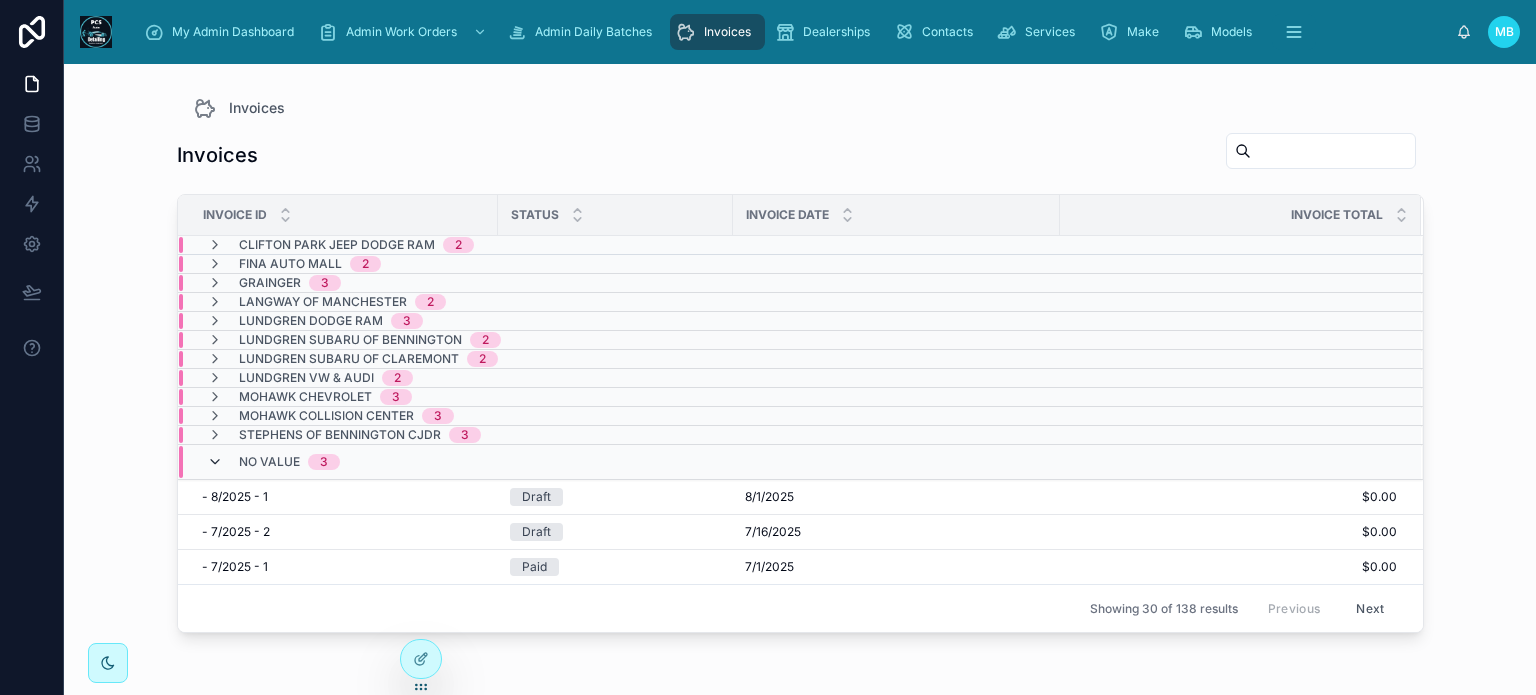 click at bounding box center (215, 462) 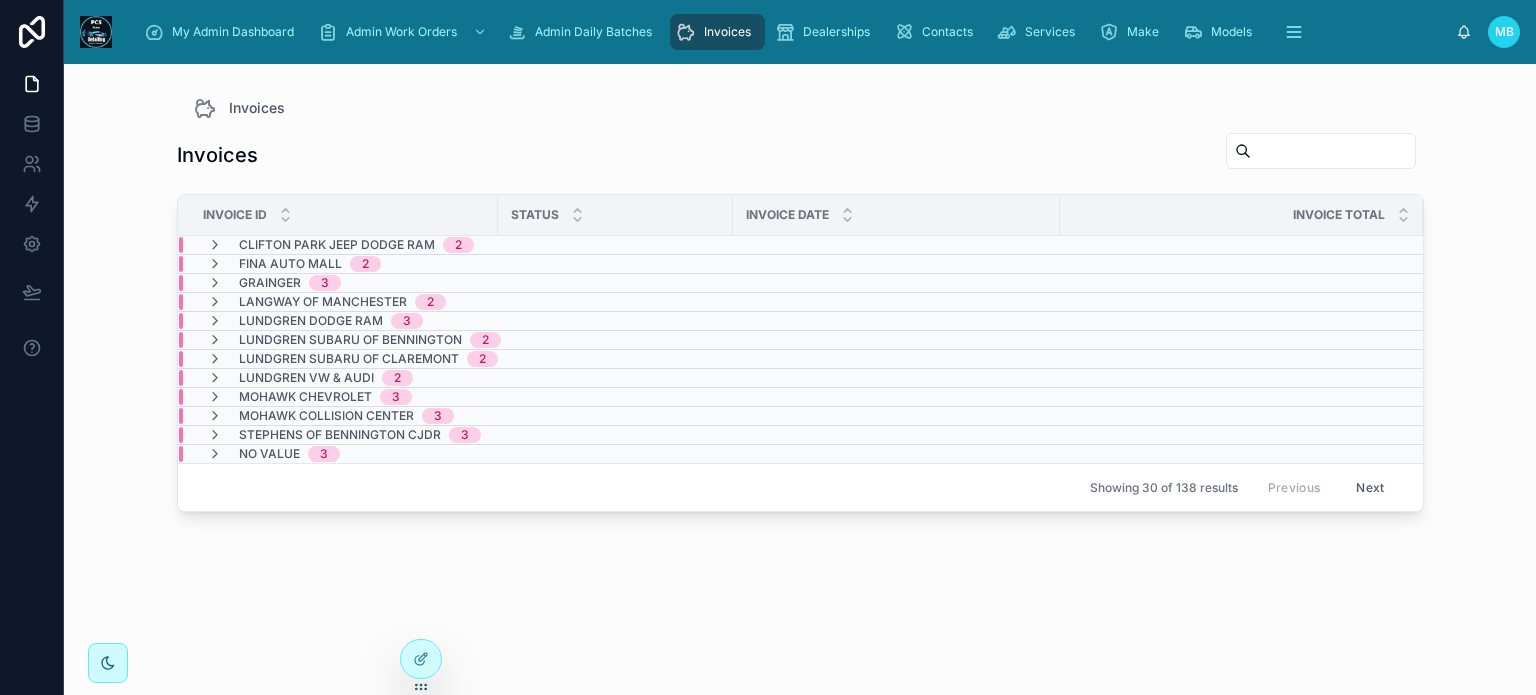 click at bounding box center (215, 454) 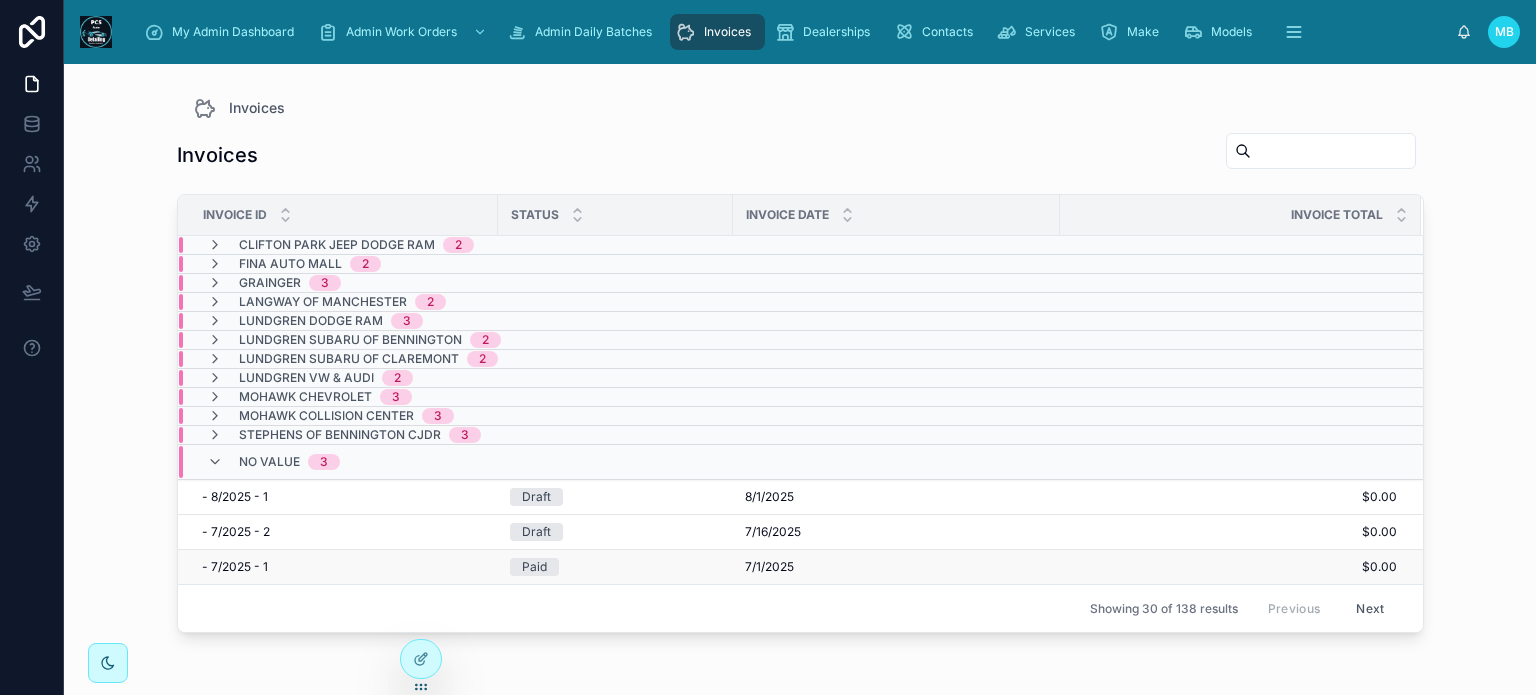 click on "7/1/2025" at bounding box center (769, 567) 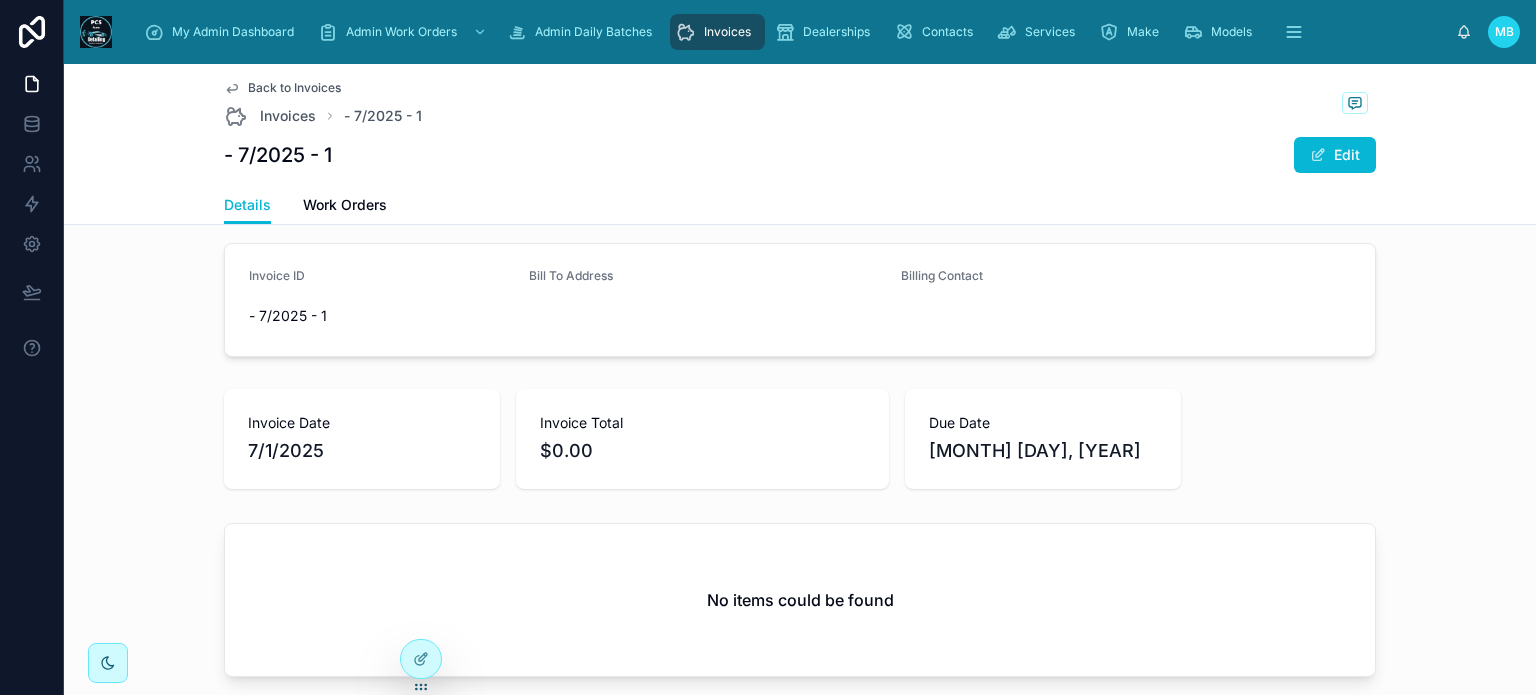scroll, scrollTop: 0, scrollLeft: 0, axis: both 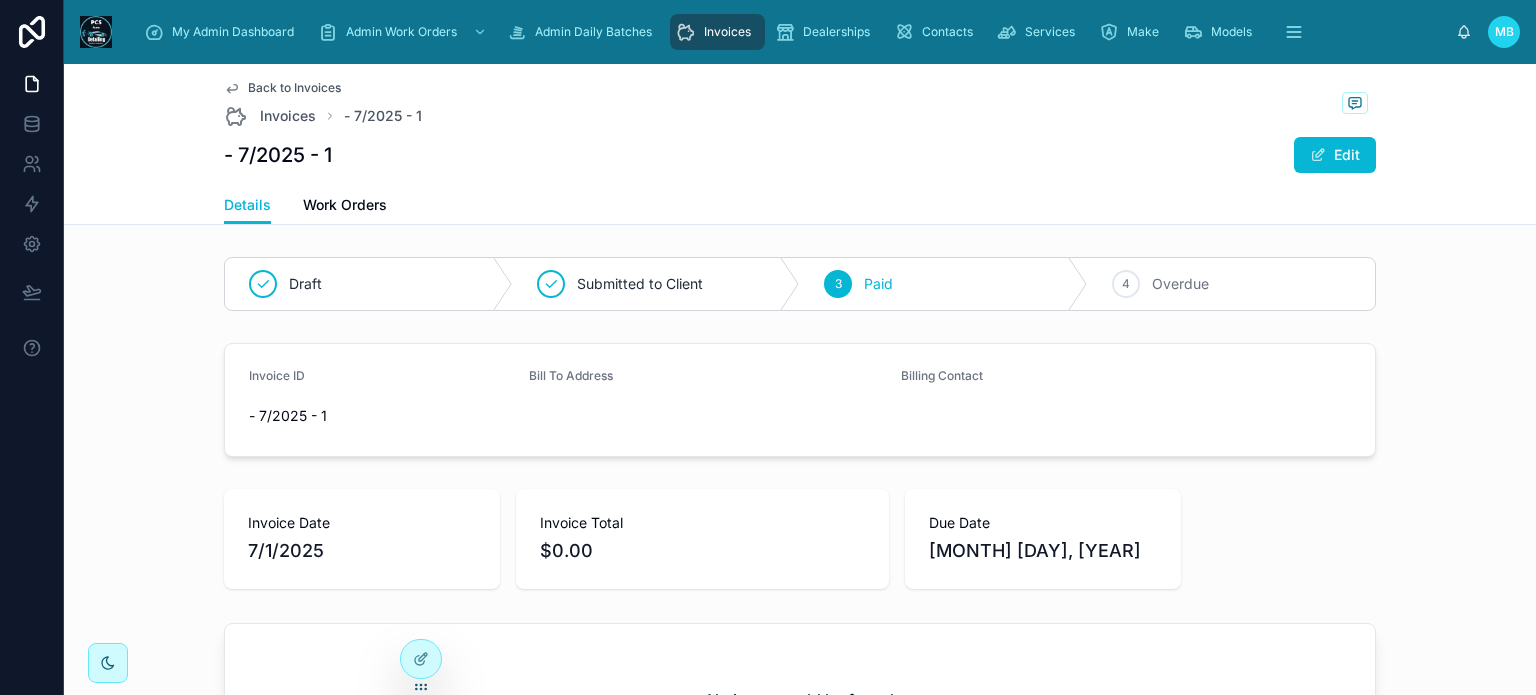 click on "Invoices" at bounding box center [727, 32] 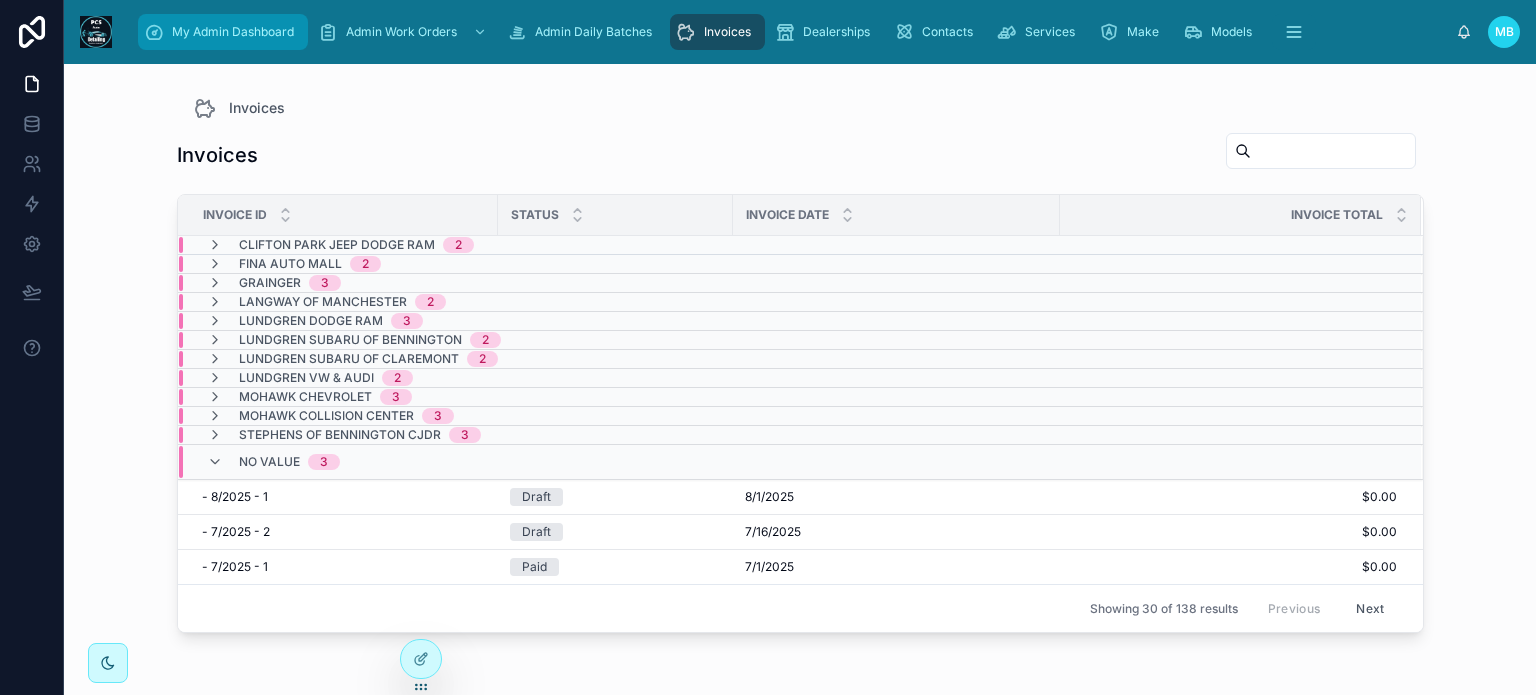 click on "My Admin Dashboard" at bounding box center [223, 32] 